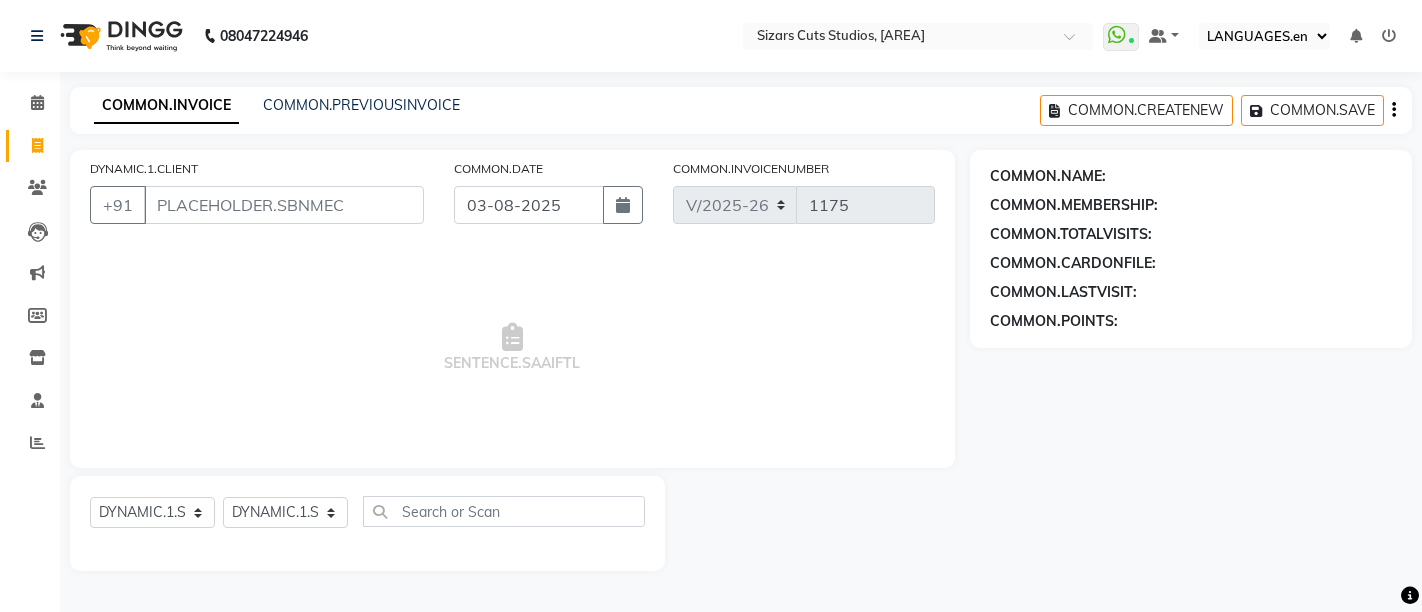select on "5579" 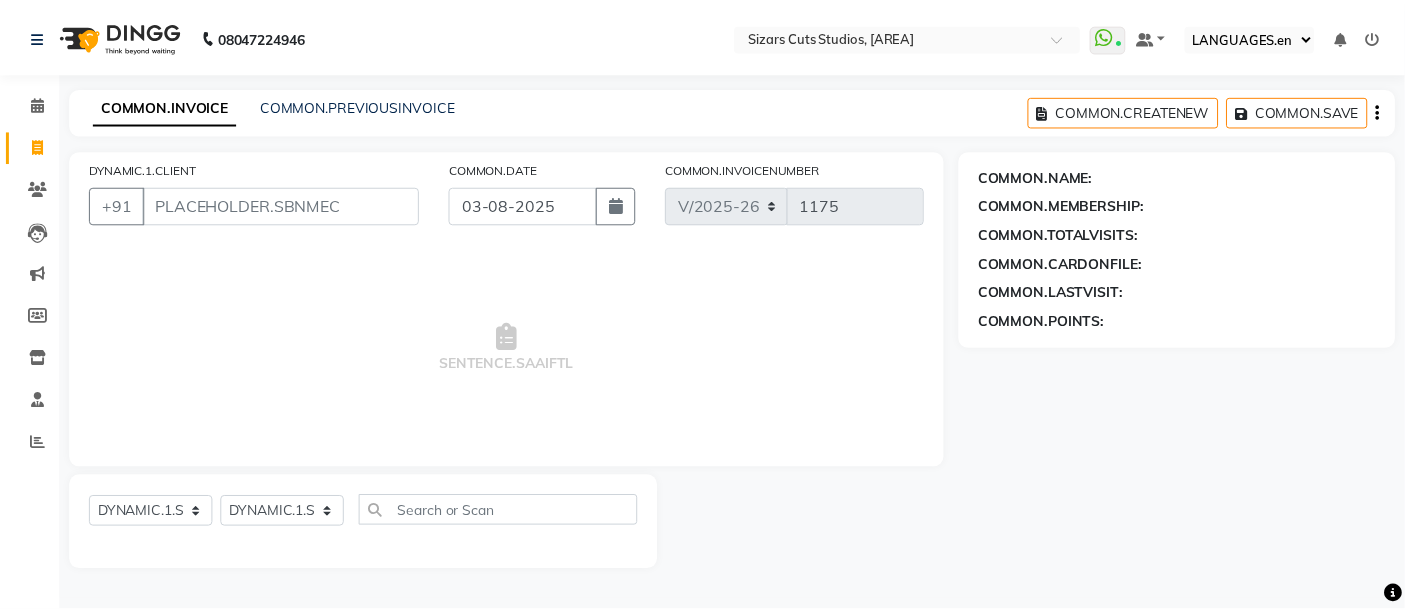 scroll, scrollTop: 0, scrollLeft: 0, axis: both 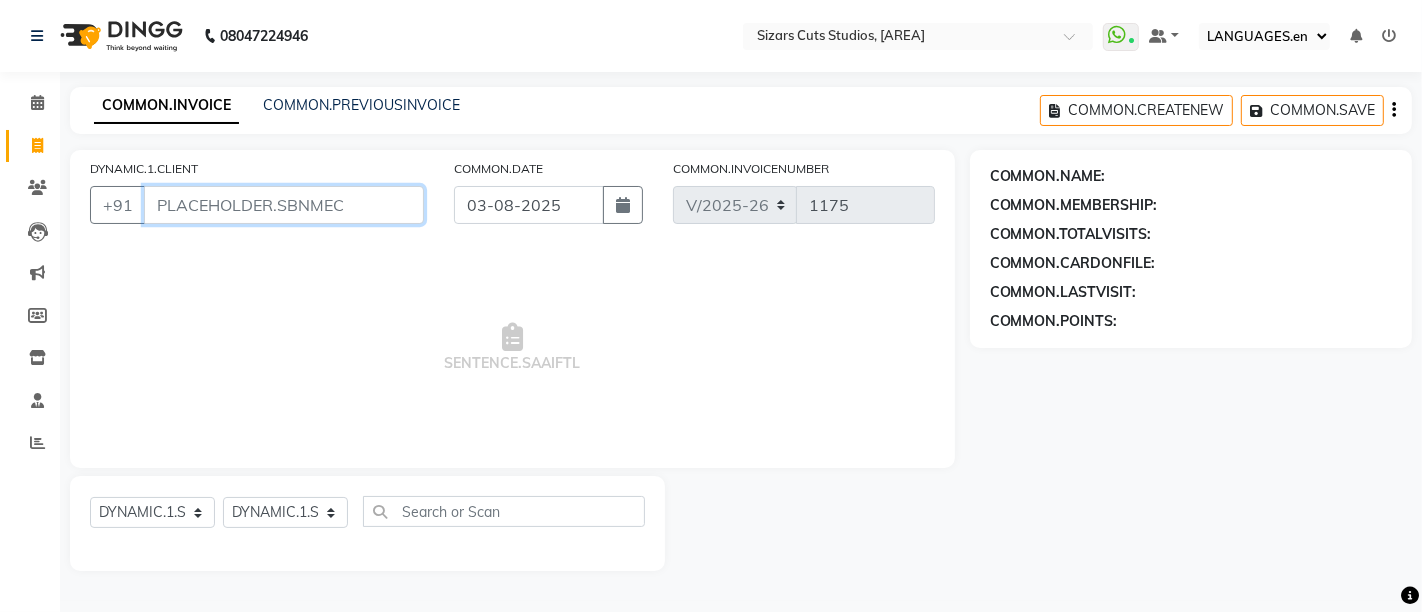 click on "DYNAMIC.1.CLIENT" at bounding box center (284, 205) 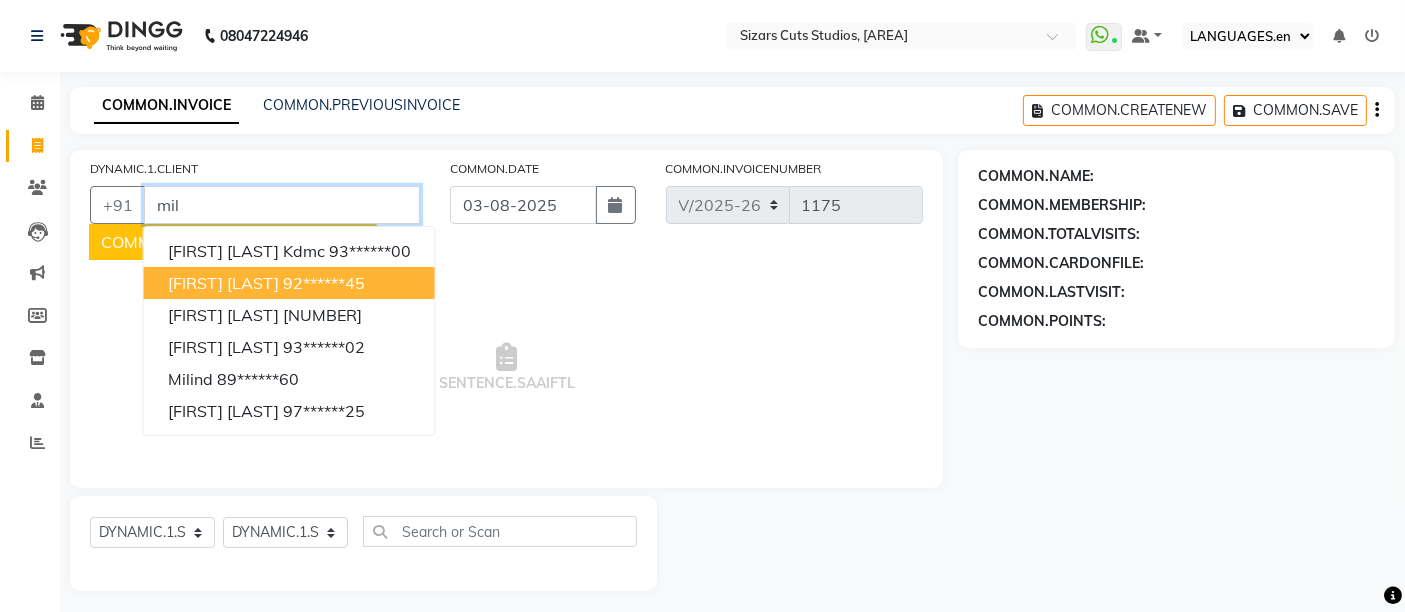 click on "92******45" at bounding box center (324, 283) 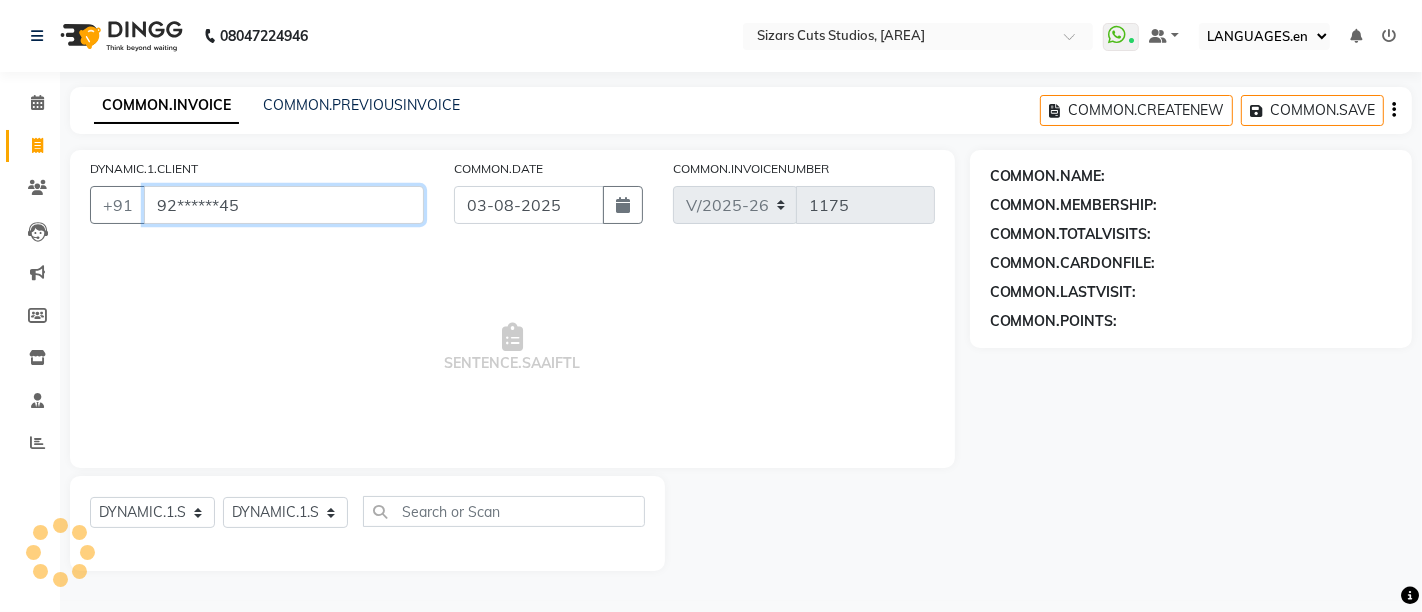 type on "92******45" 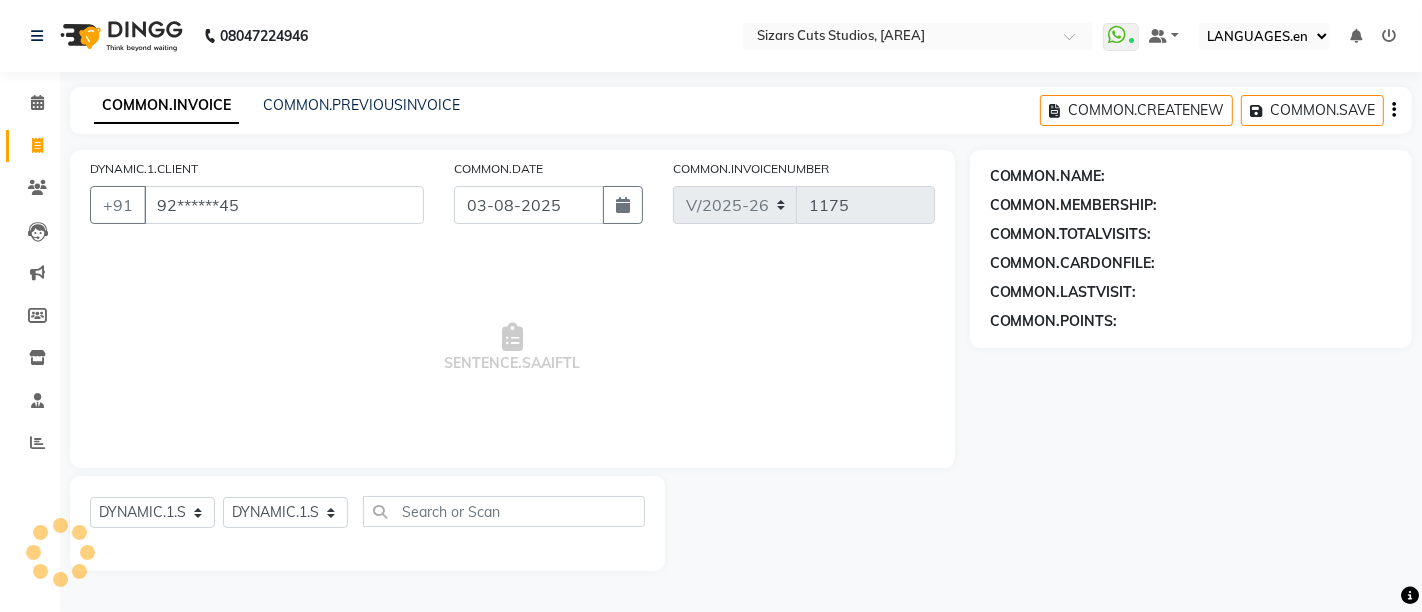 select on "1: Object" 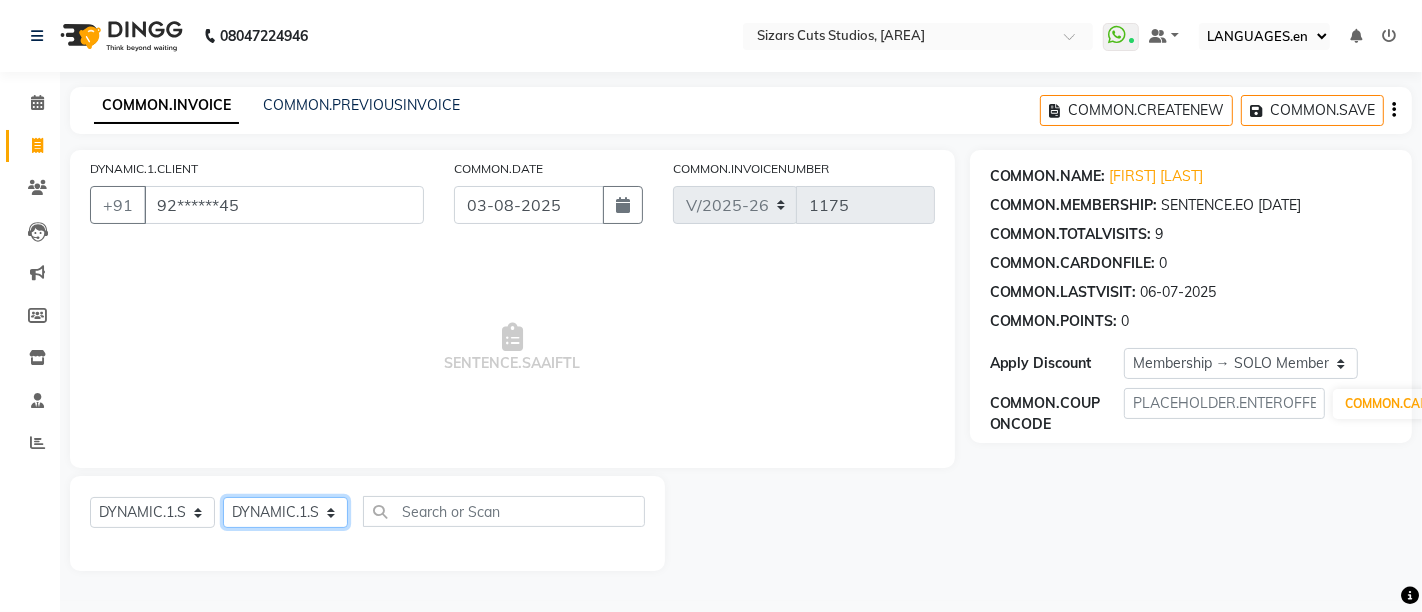 click on "DYNAMIC.1.SELECTSTYLIST Admin [FIRST] [LAST]  [FIRST] [LAST] [FIRST] [LAST]  [FIRST] [MIDDLE] [LAST]" 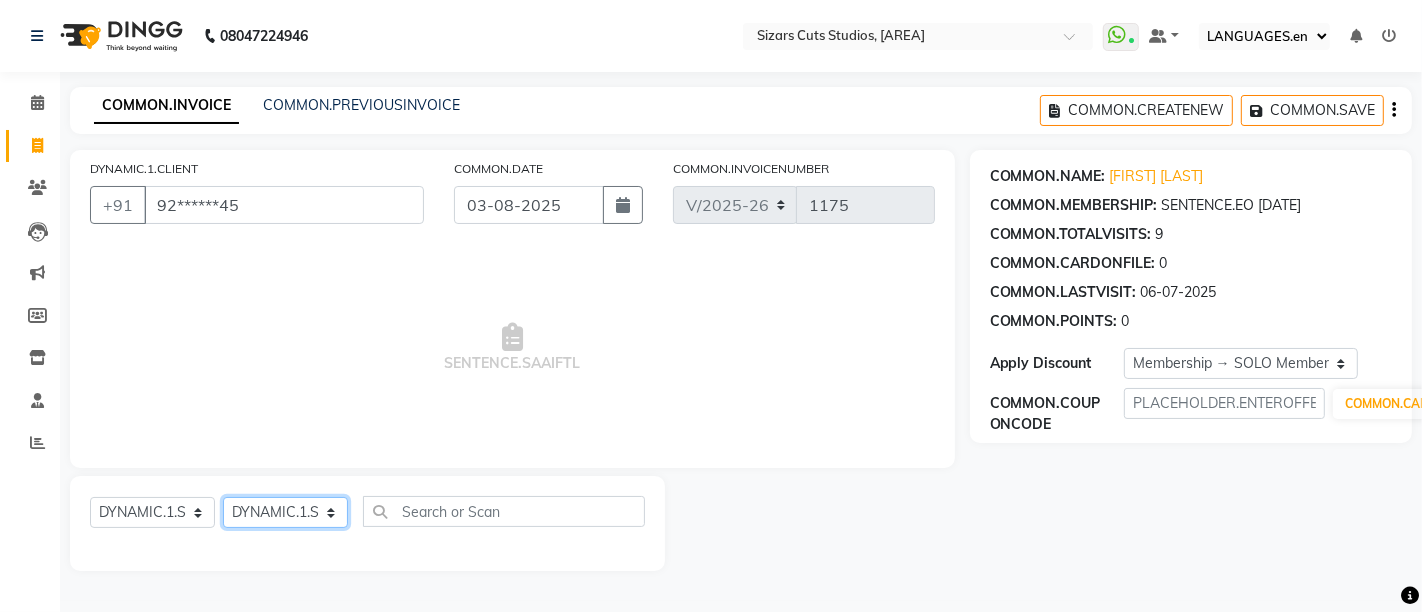 select on "37989" 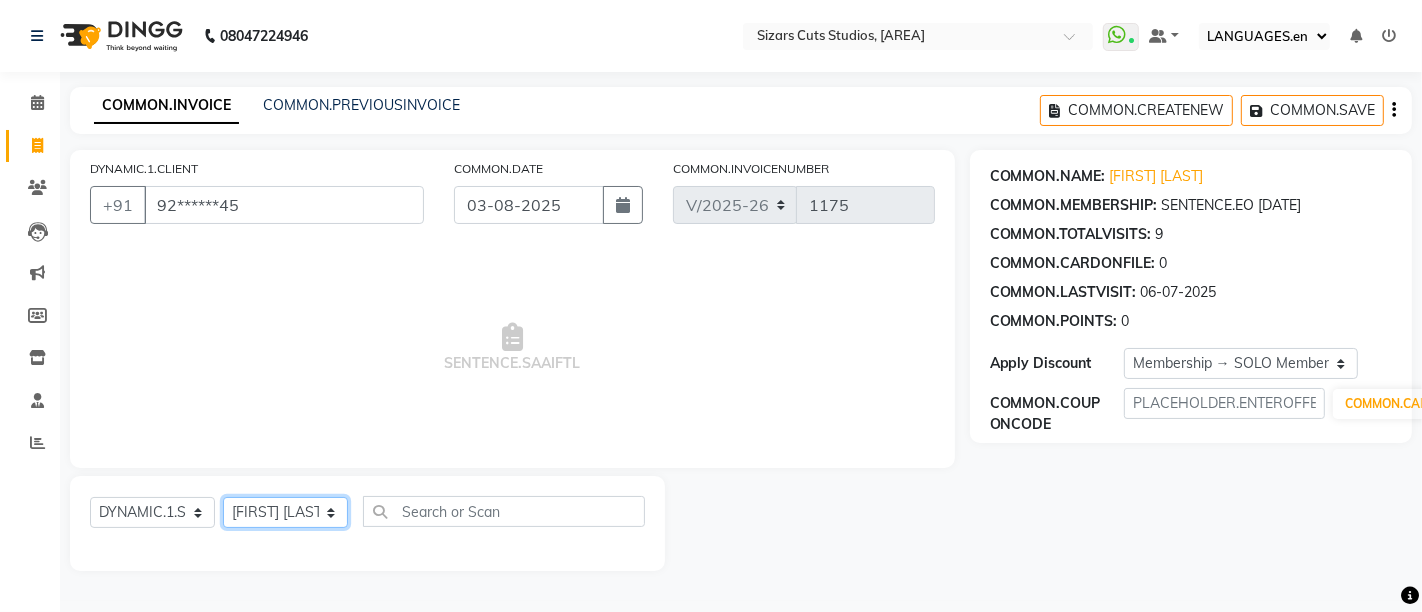 click on "DYNAMIC.1.SELECTSTYLIST Admin [FIRST] [LAST]  [FIRST] [LAST] [FIRST] [LAST]  [FIRST] [MIDDLE] [LAST]" 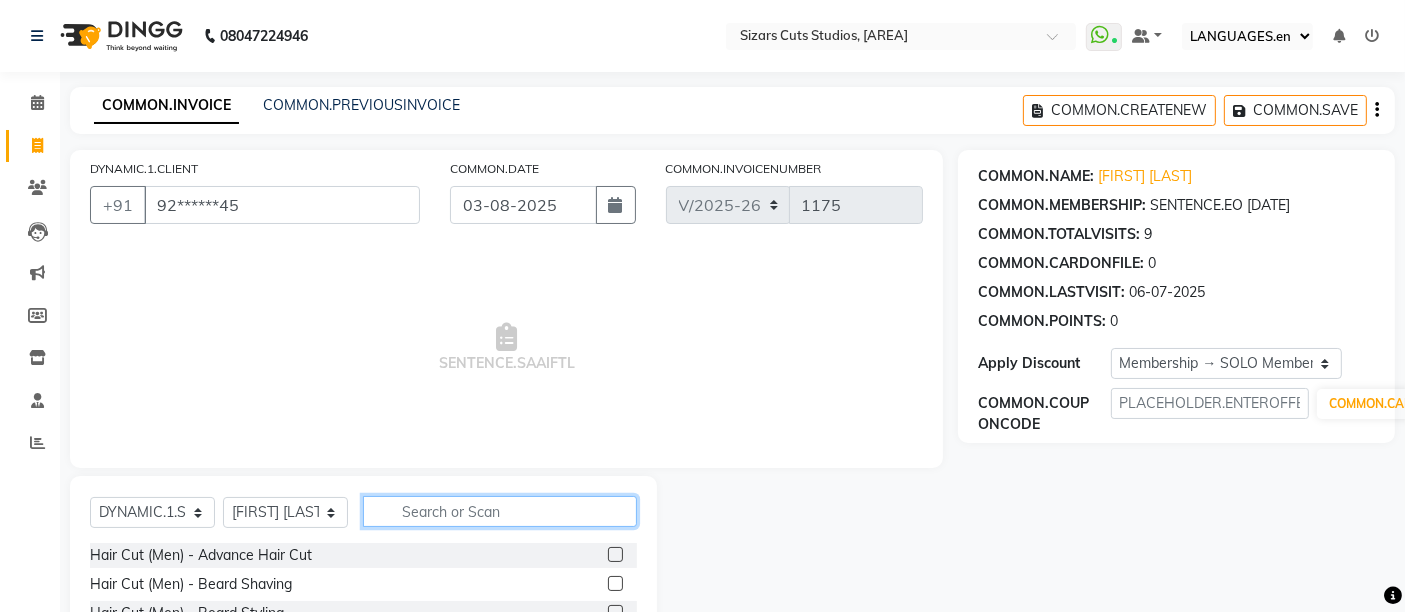 click 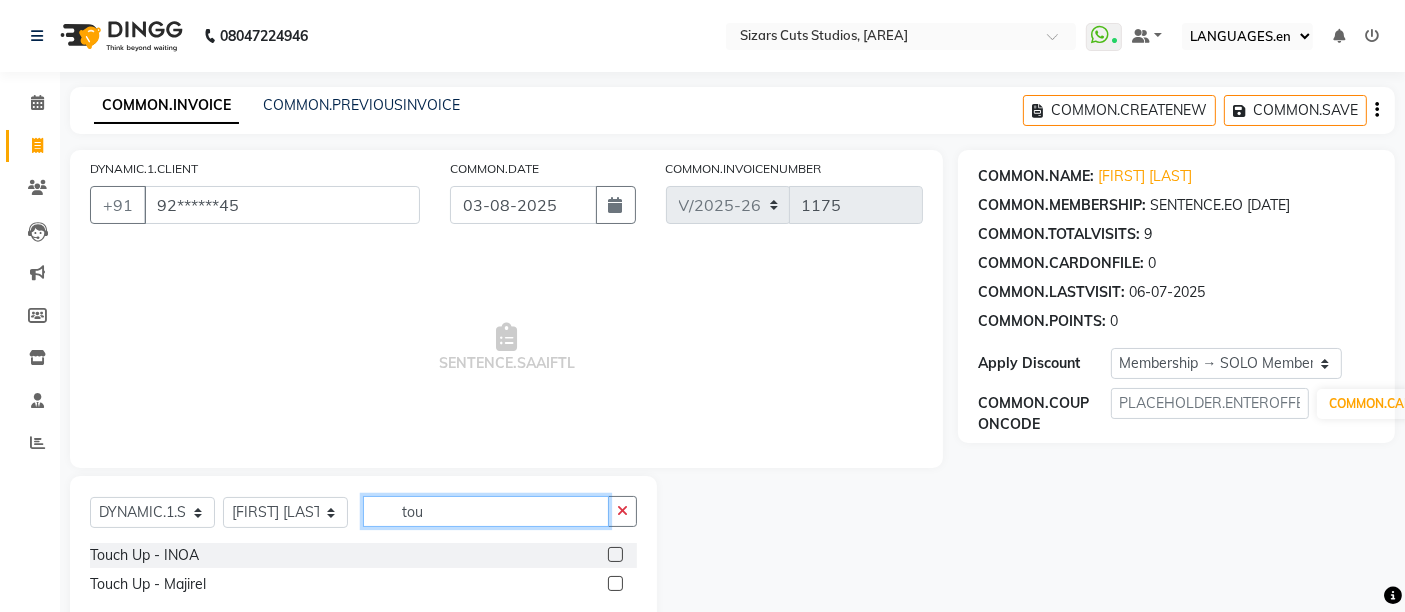 type on "tou" 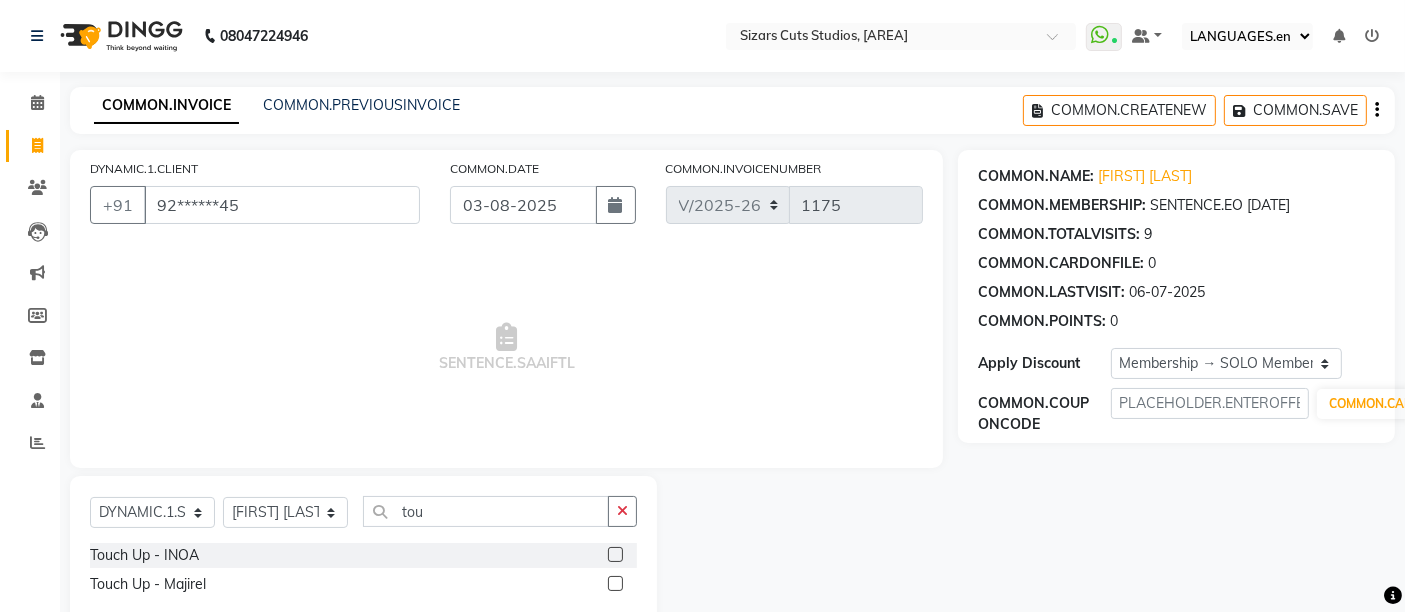 click 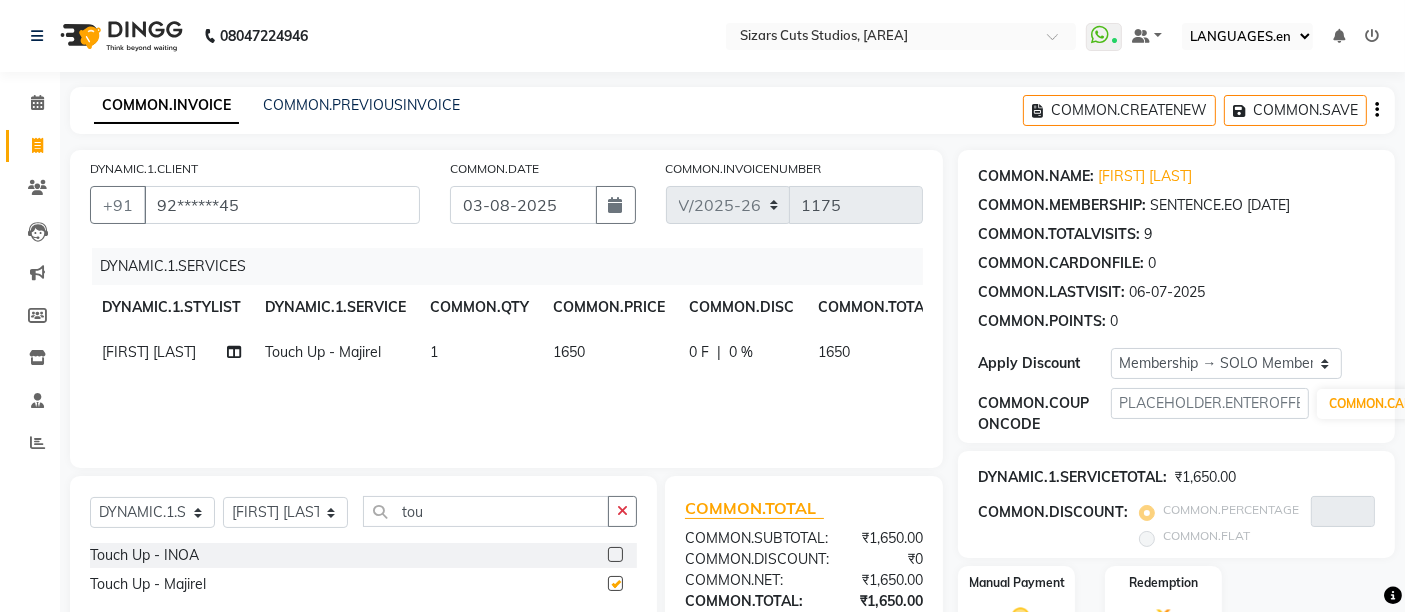 checkbox on "false" 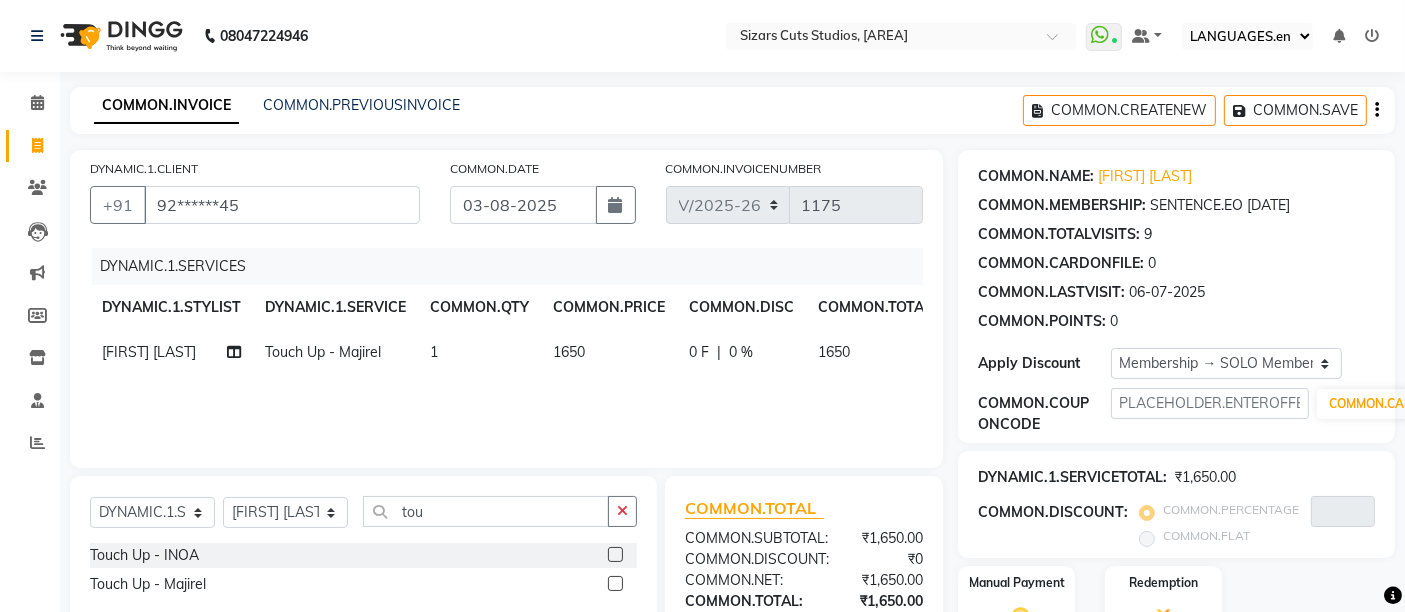 click on "1650" 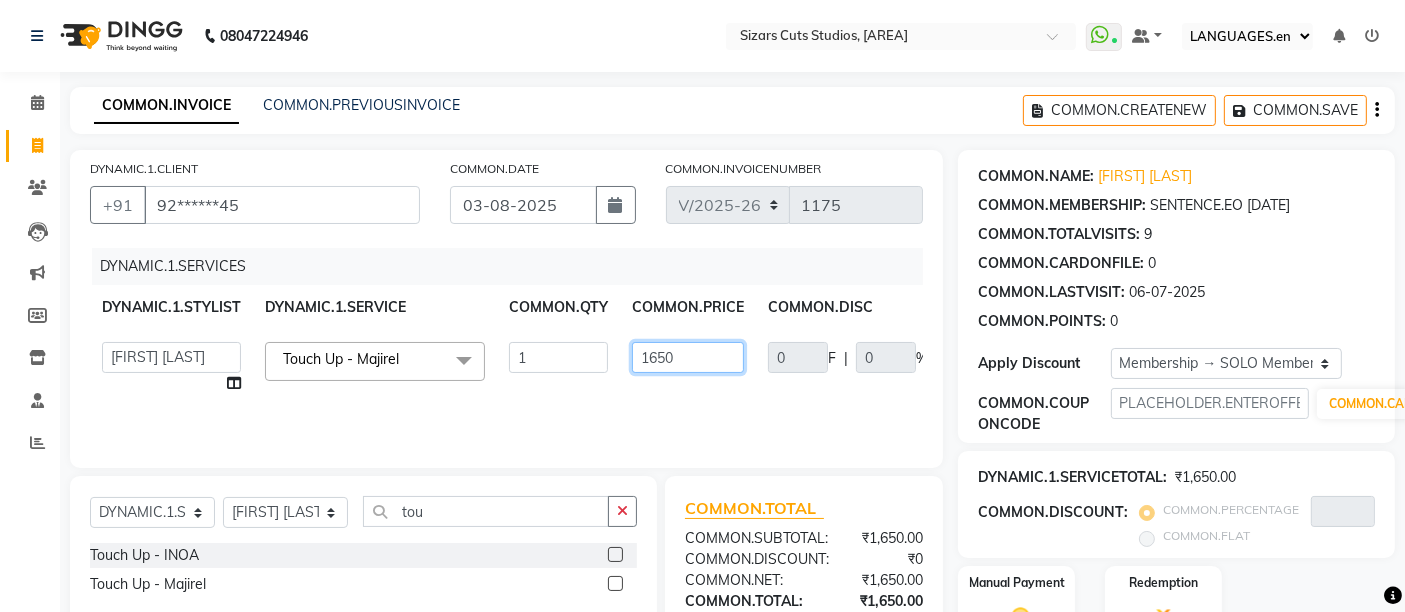 click on "1650" 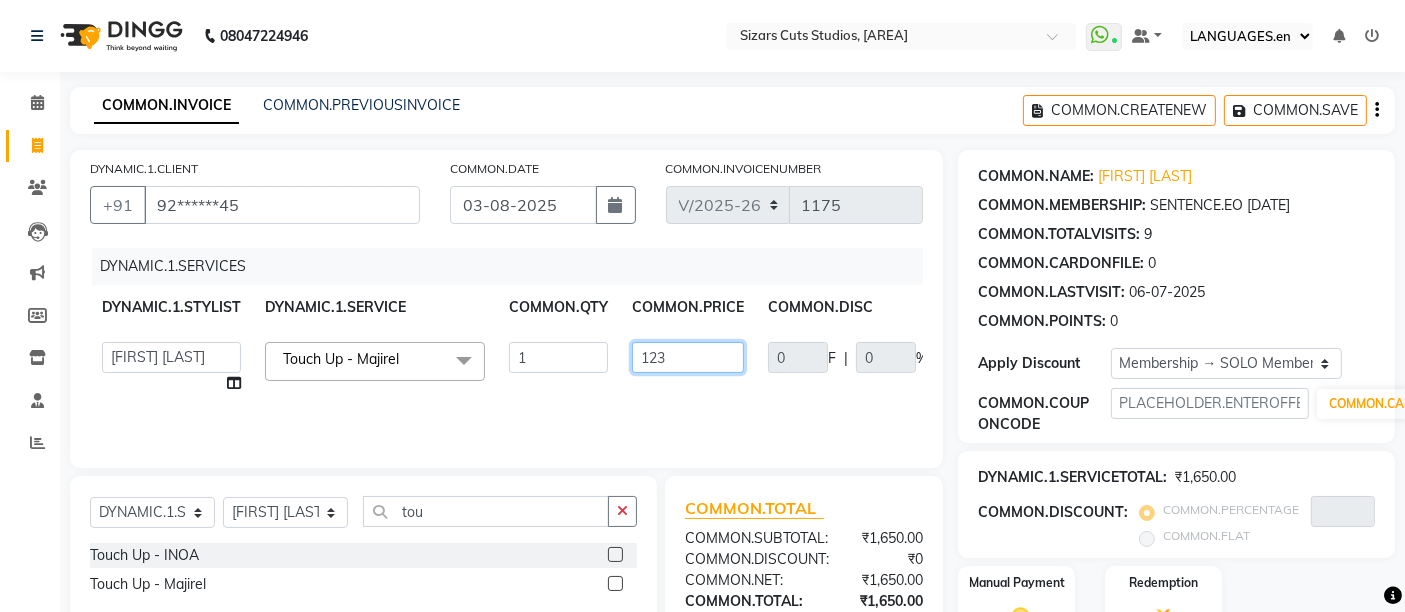 type on "1235" 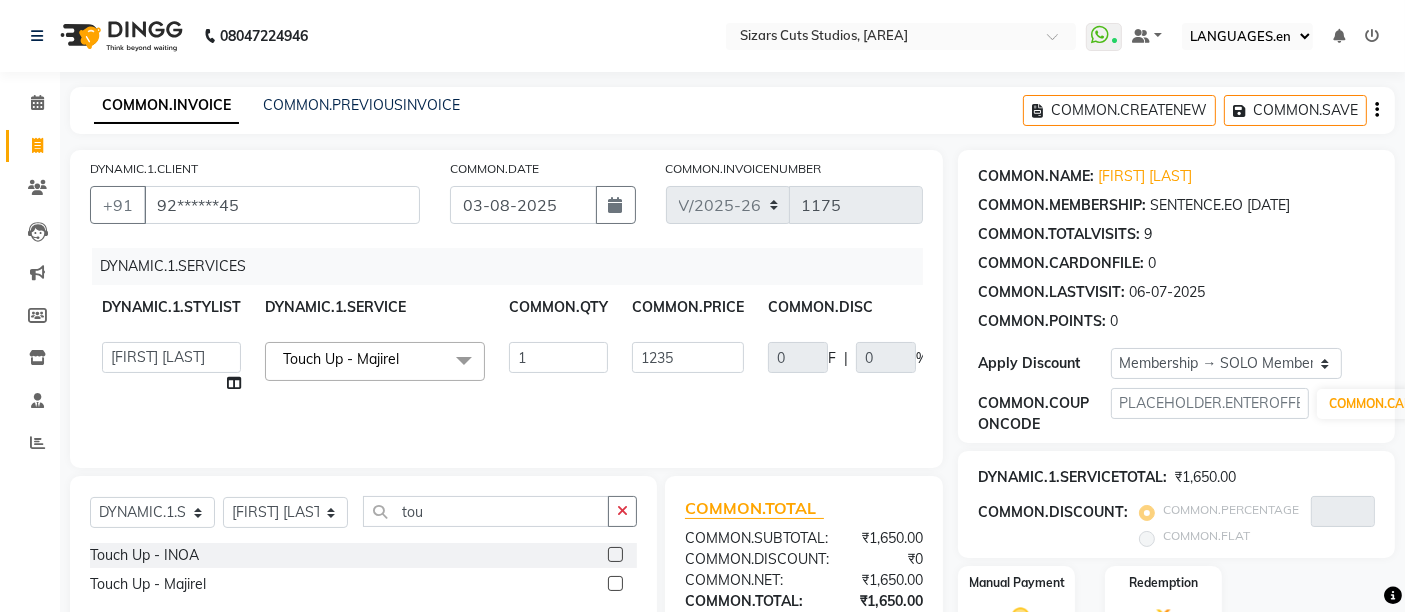 click on "DYNAMIC.1.SERVICES DYNAMIC.1.STYLIST DYNAMIC.1.SERVICE COMMON.QTY COMMON.PRICE COMMON.DISC COMMON.TOTAL COMMON.ACTION  Admin   [FIRST] [LAST]    [FIRST] [LAST]   [FIRST] [LAST]   [FIRST] [MIDDLE] [LAST]  Touch Up - Majirel  x Hair Cut (Men) - Advance Hair Cut Hair Cut (Men) - Beard Shaving Hair Cut (Men) - Beard Styling Hair Cut (Men) - Hair Cut Boys (Below12 years) Hair Cut (Men) - Hair Wash & Conditioning Hair Cut (Men) - Hair Wash with Anti Dandruff Shampoo & Conditioning Hair Cut (Women) - Fringes Cut Hair Cut (Women) - Basic Hair Cut Hair Cut (Women) - Hair Cut Girls (Below 12 years) Hair Cut (Women) - Hair Cut Girls (Advance) Hair Cut (Women) - Women Advance Hair Cut Hair Cut (Women) - Hair Wash with Sulphate free Shampoo & Conditioning Hair Cut (Women) - Hair Wash with Anti Dandruff Shampoo & Conditioning Hair Cut (Women) - Hair Wash with Extenso Shampoo & Conditioning Hair Cut (Women) - Hair Wash with Keratin Shampoo & Conditioning Blow Dry Settings - Upto Neck Blow Dry Settings - Upto Shoulder Beard Color" 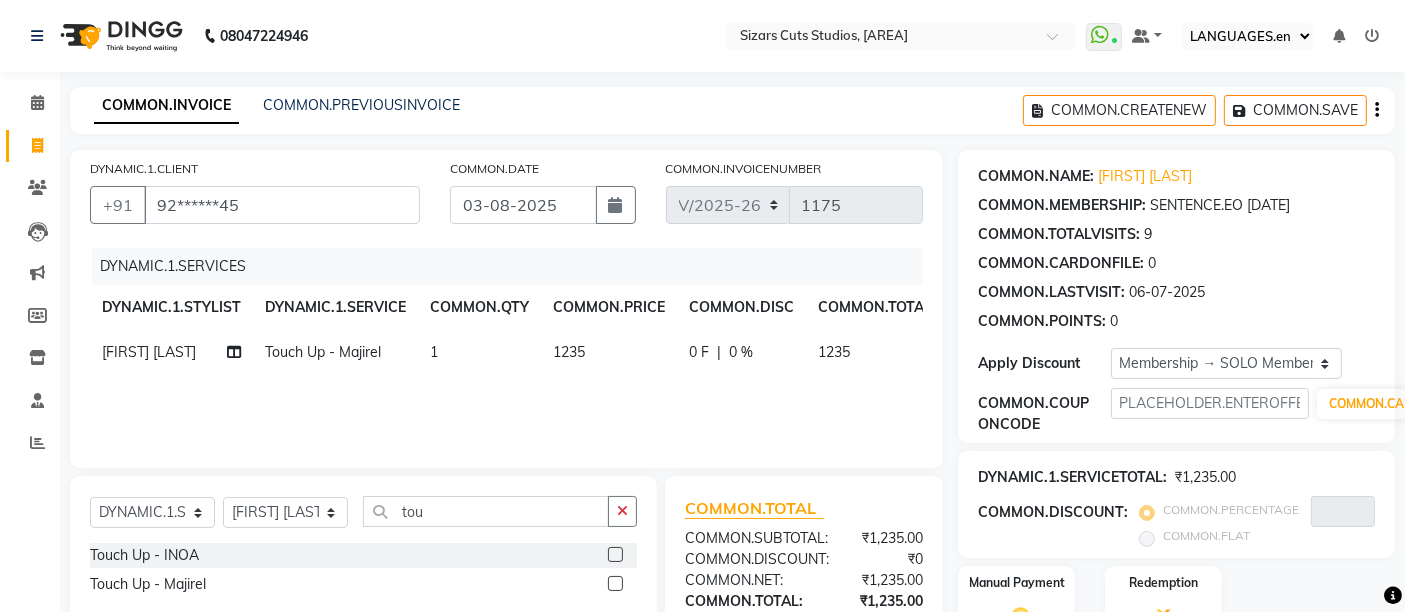 scroll, scrollTop: 210, scrollLeft: 0, axis: vertical 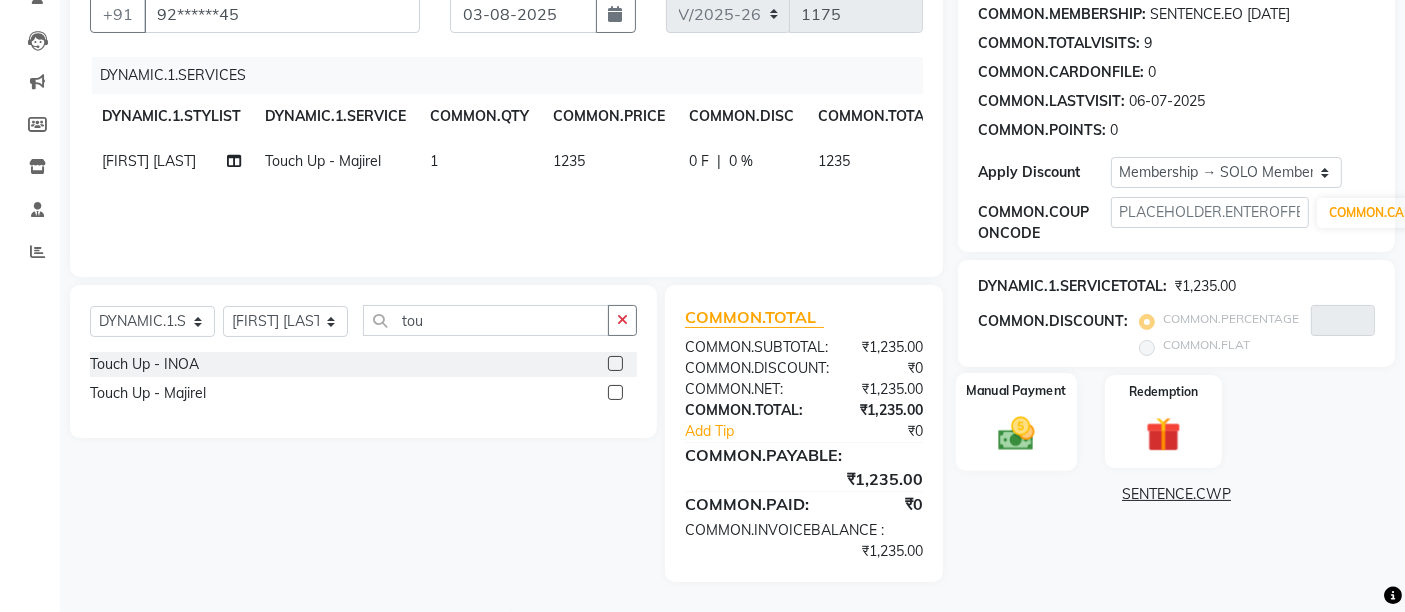 click 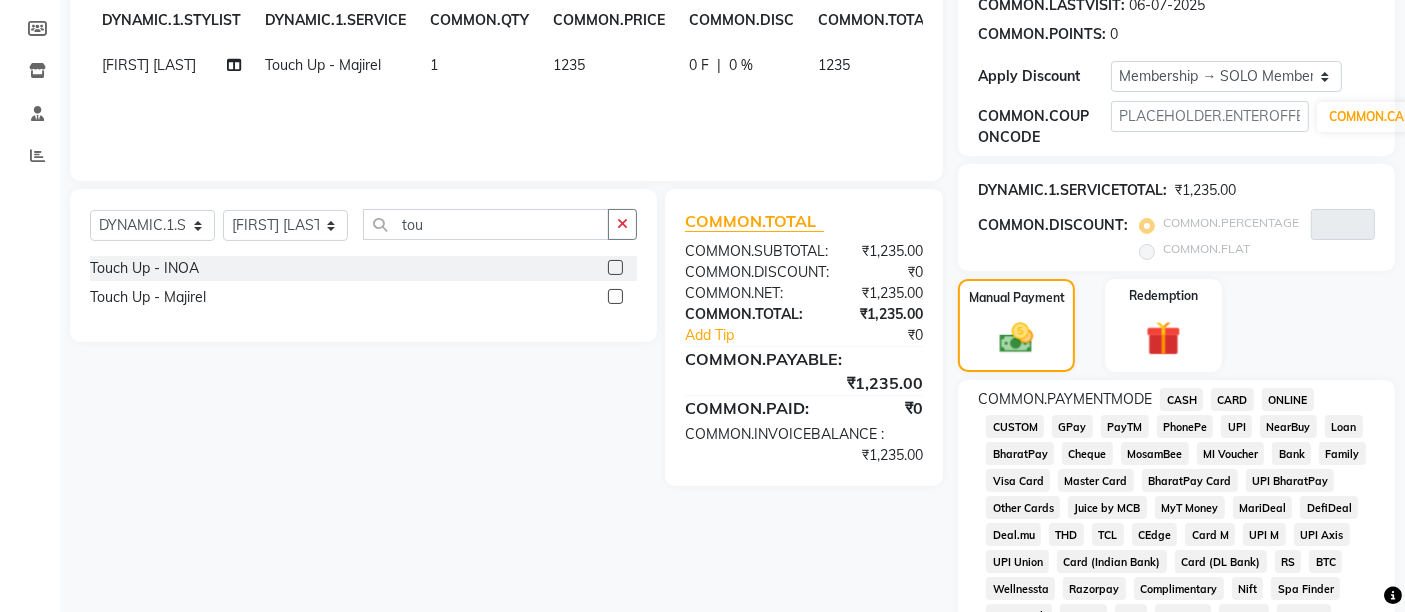 scroll, scrollTop: 321, scrollLeft: 0, axis: vertical 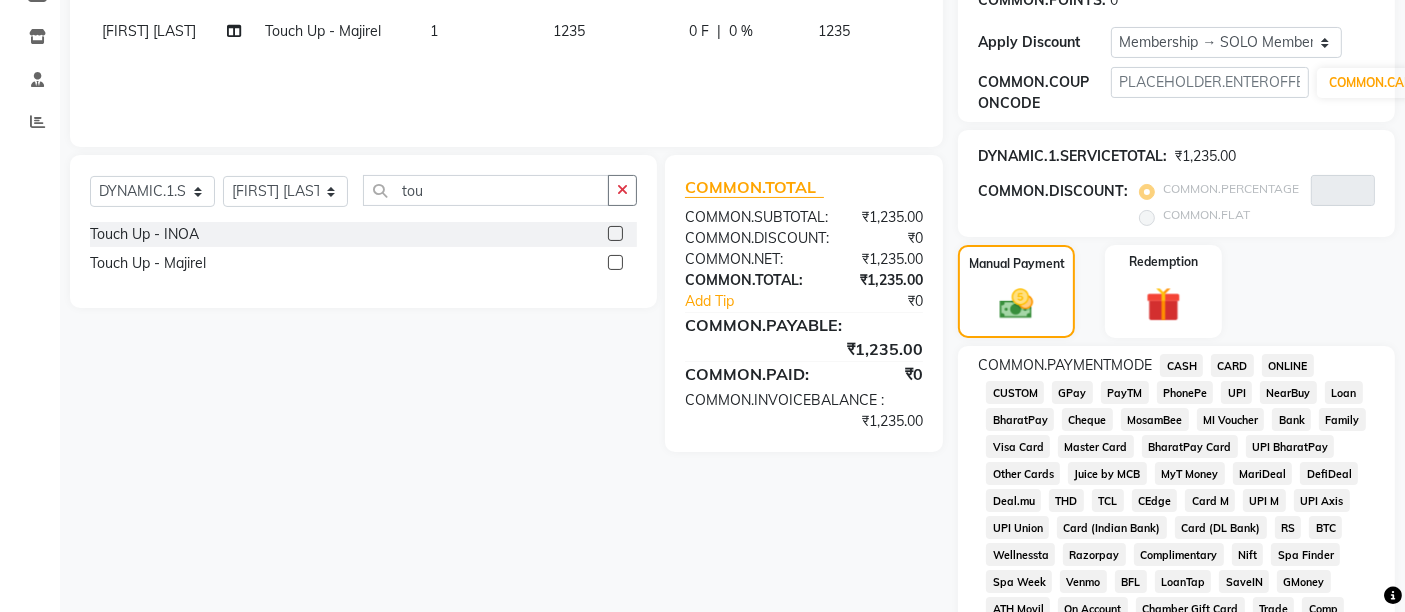 click on "UPI" 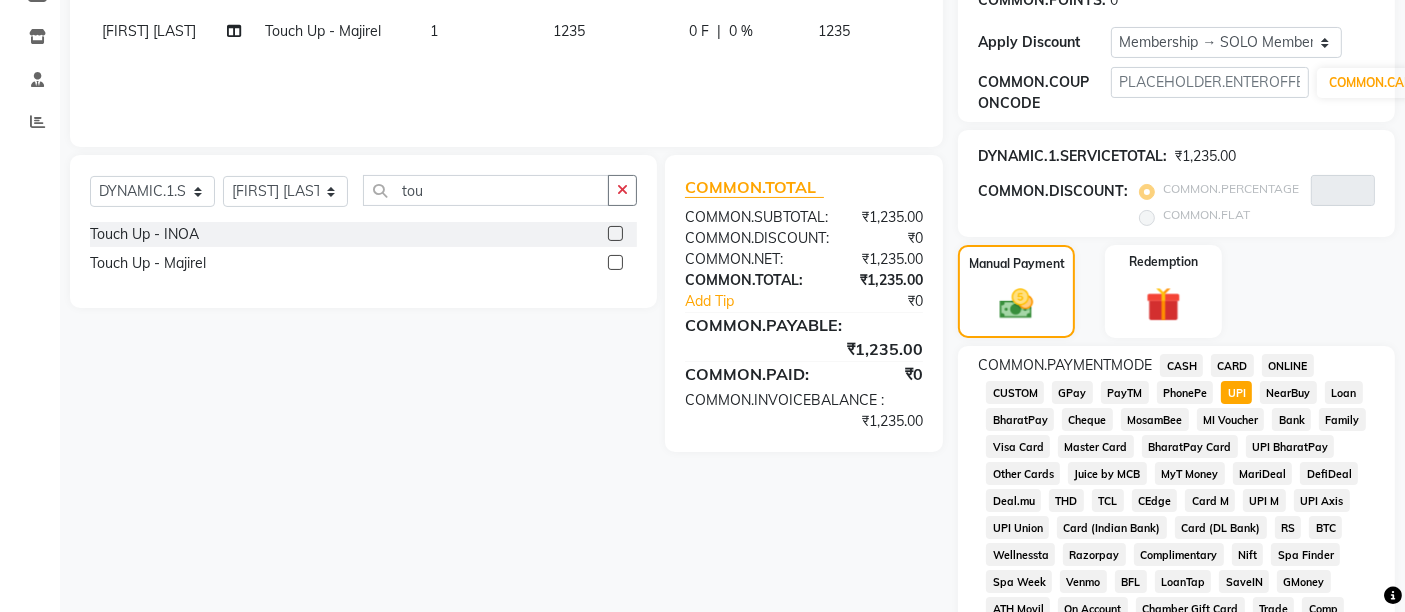 click on "UPI" 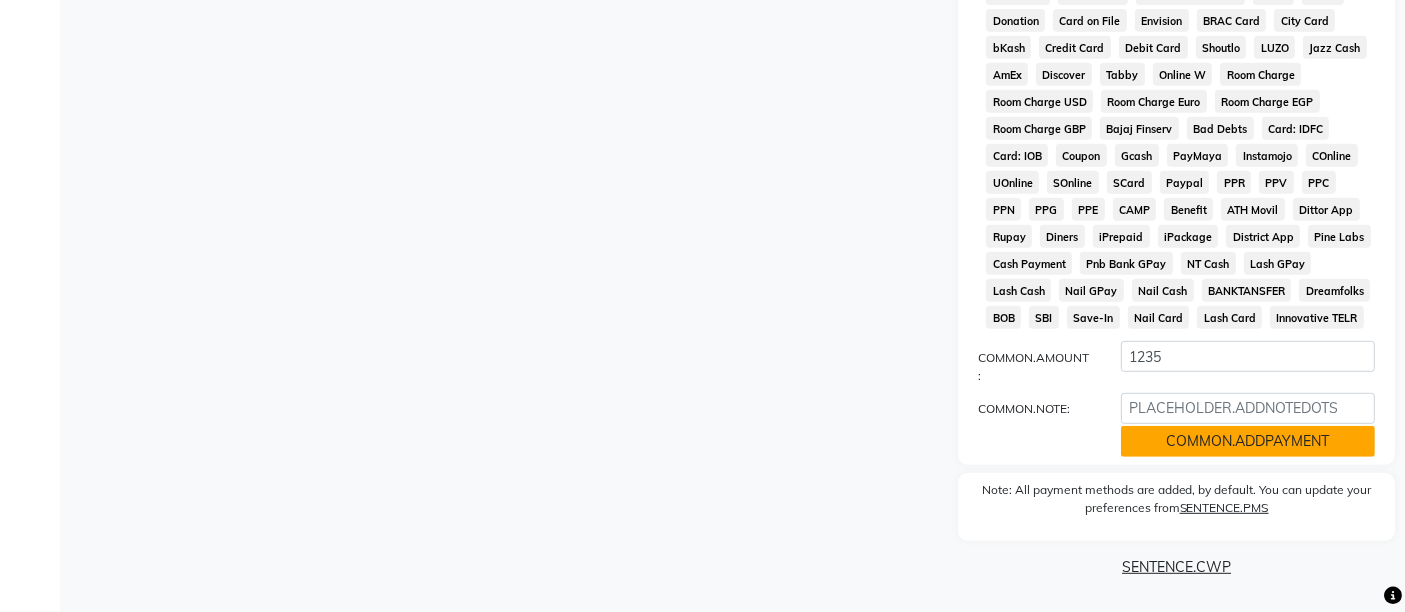 click on "COMMON.ADDPAYMENT" 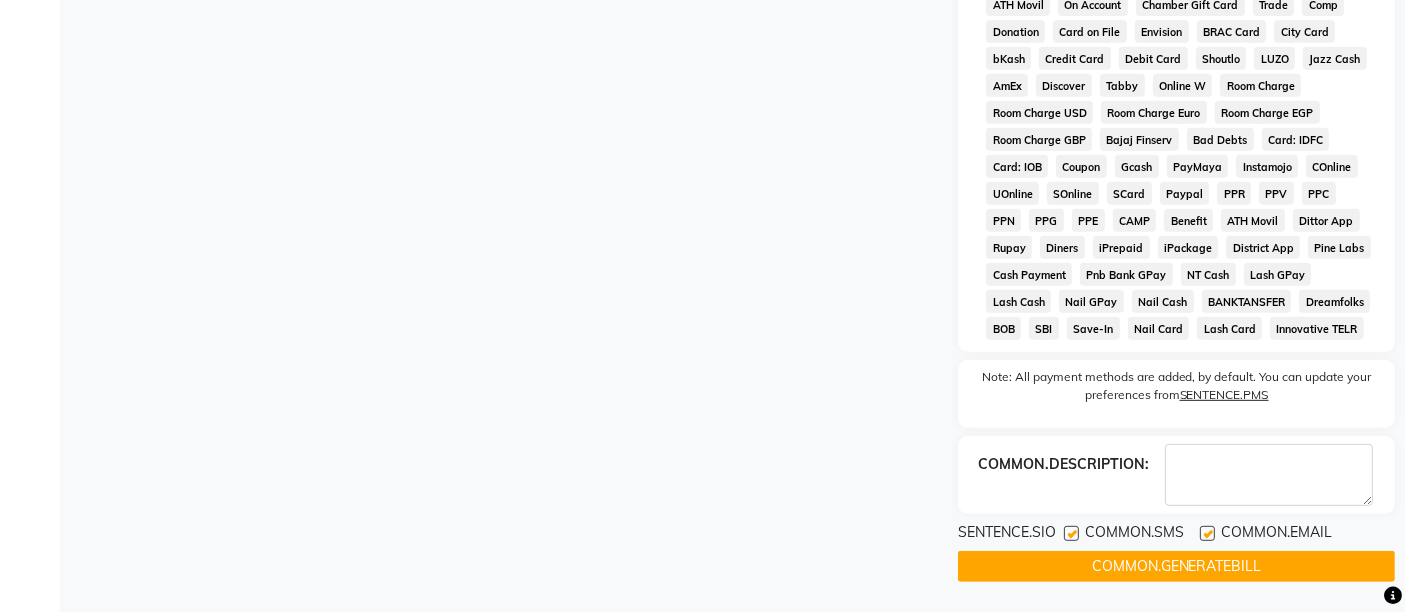 scroll, scrollTop: 928, scrollLeft: 0, axis: vertical 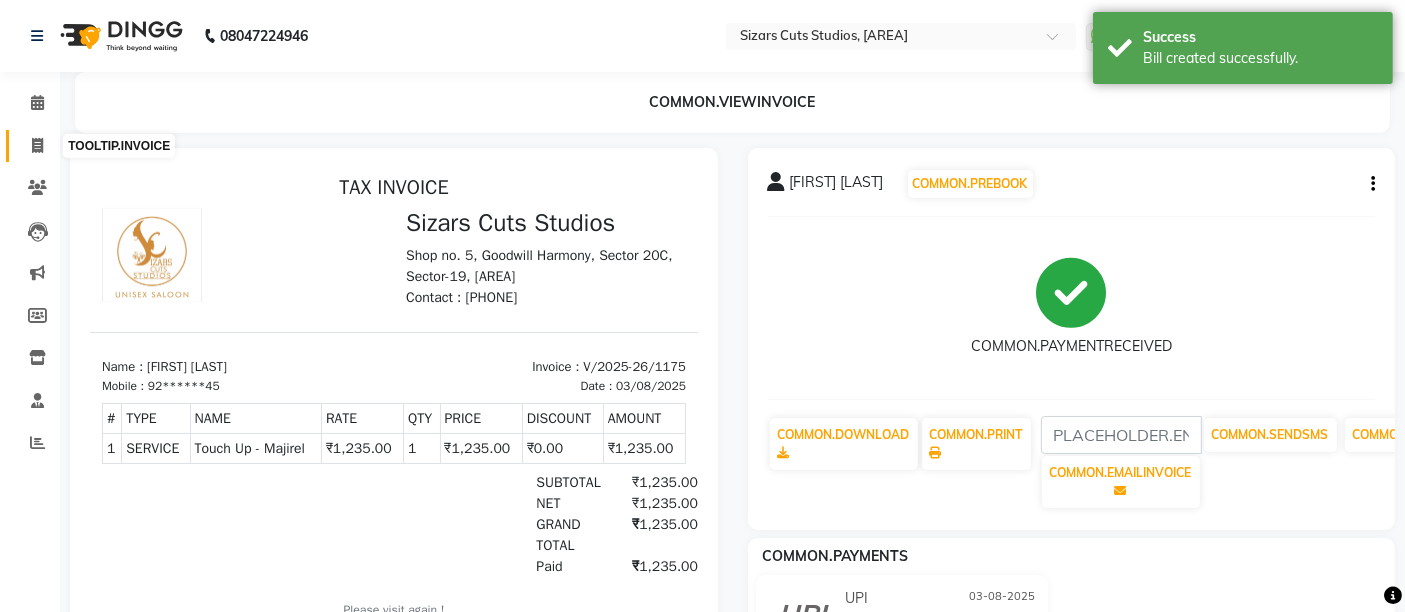 click 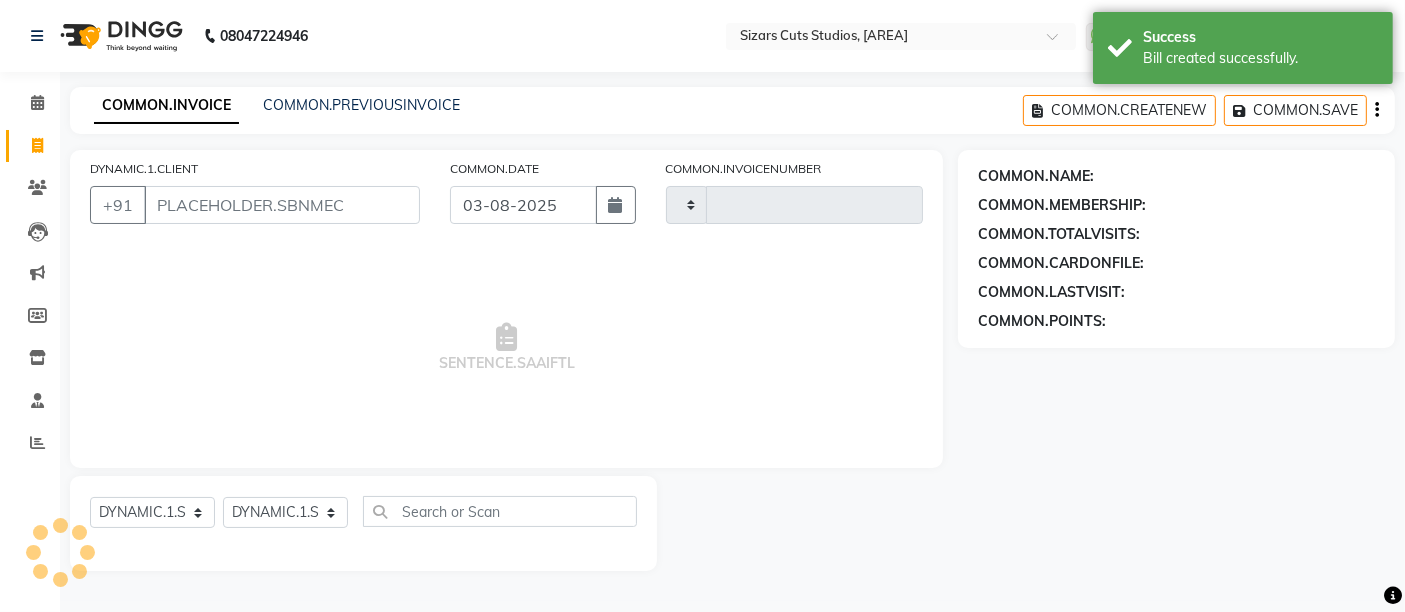 type on "1176" 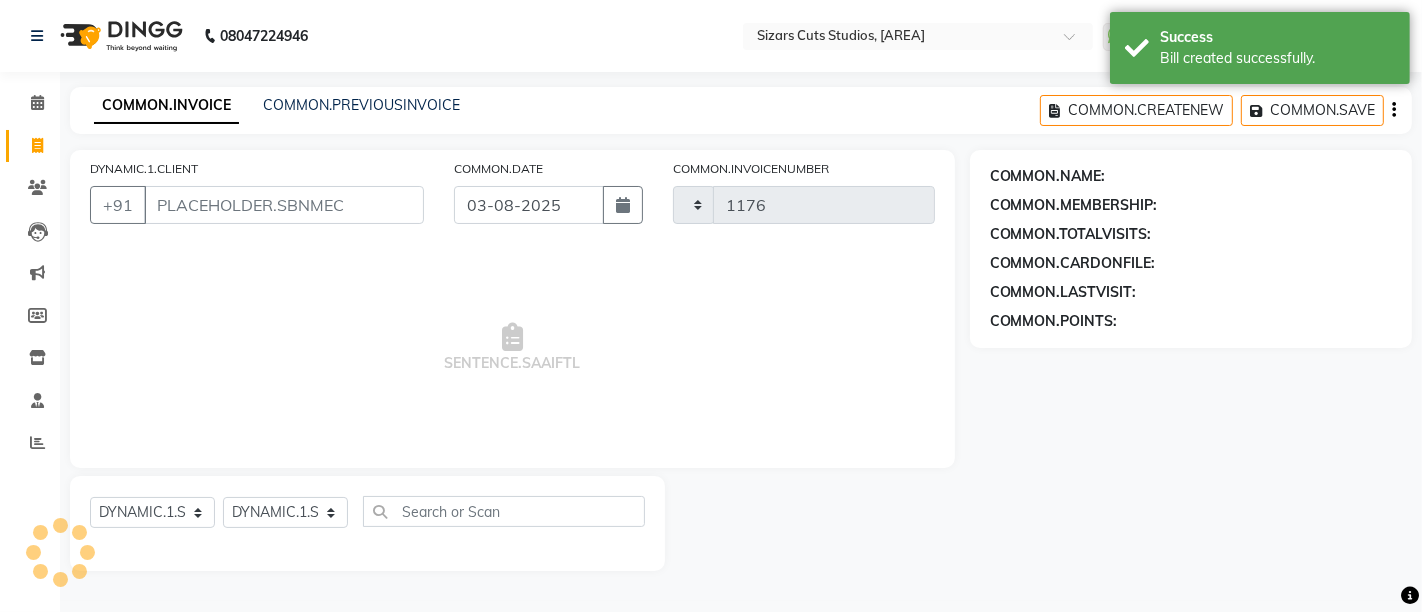 select on "5579" 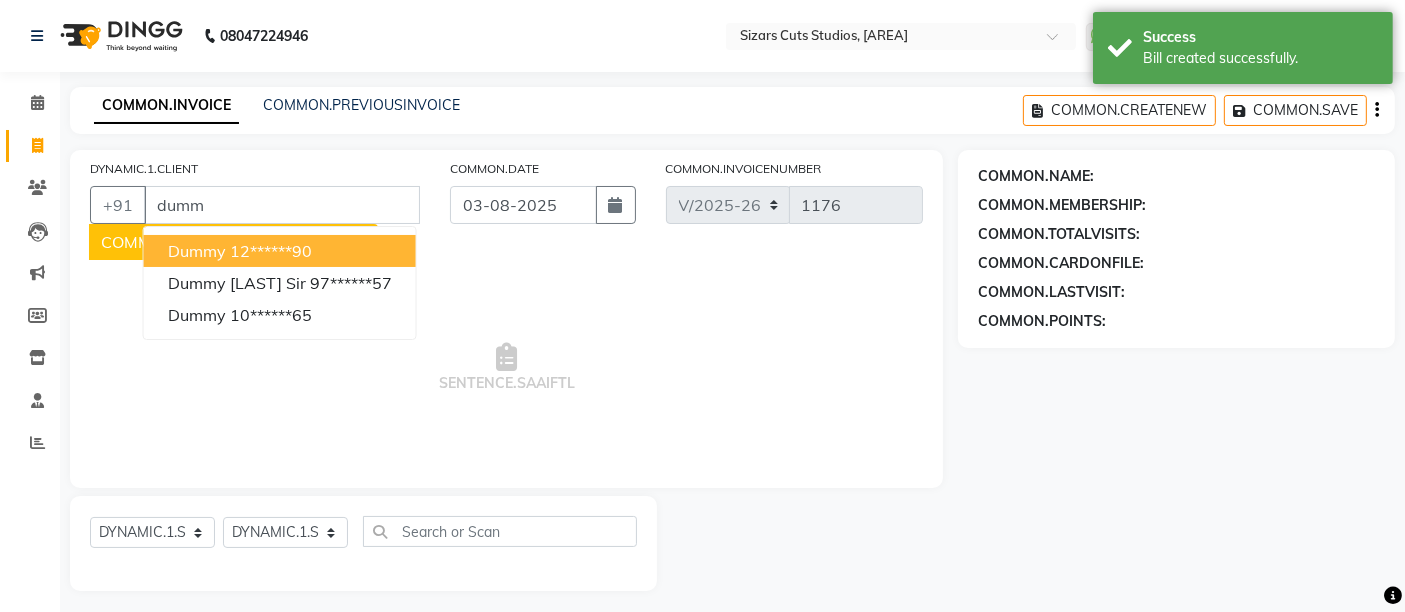 click on "Dummy [NUMBER]" at bounding box center [280, 251] 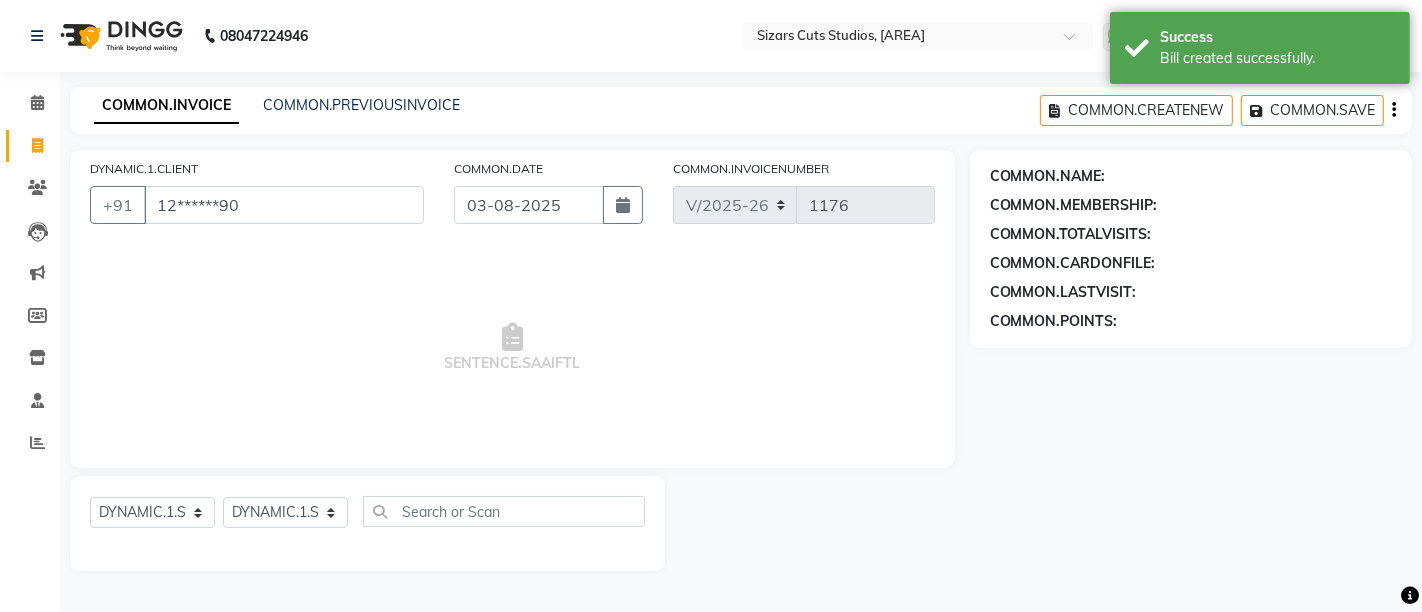 type on "12******90" 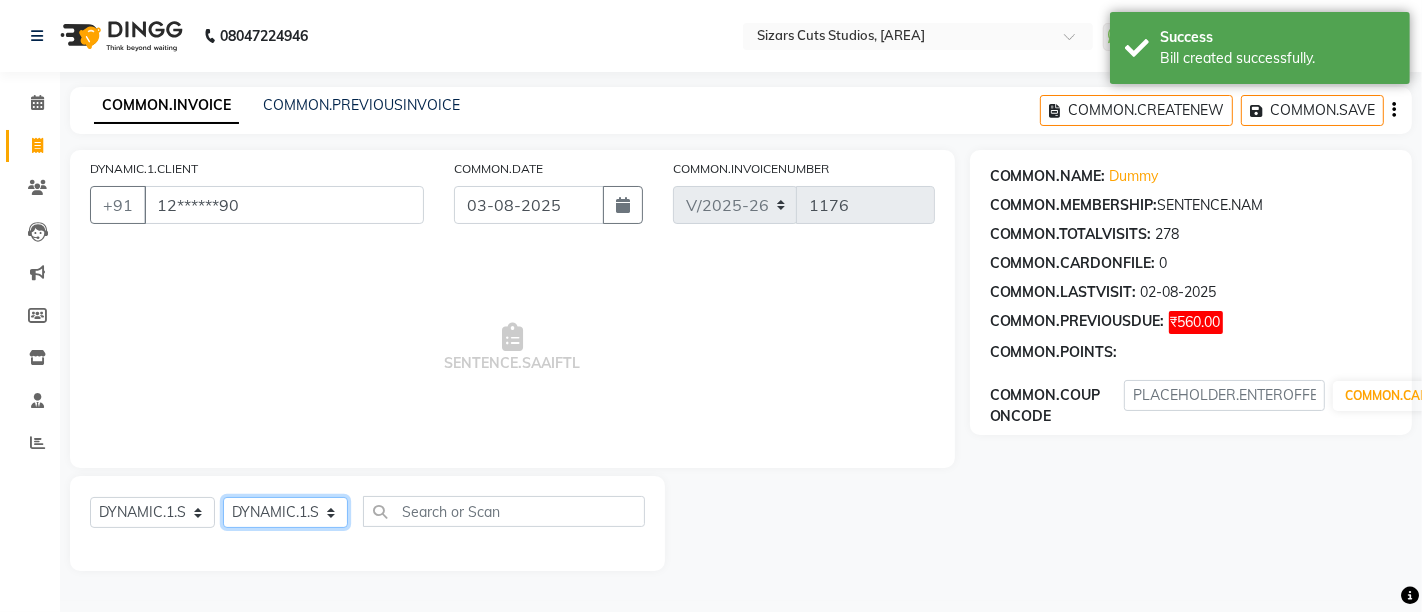 click on "DYNAMIC.1.SELECTSTYLIST Admin [FIRST] [LAST]  [FIRST] [LAST] [FIRST] [LAST]  [FIRST] [MIDDLE] [LAST]" 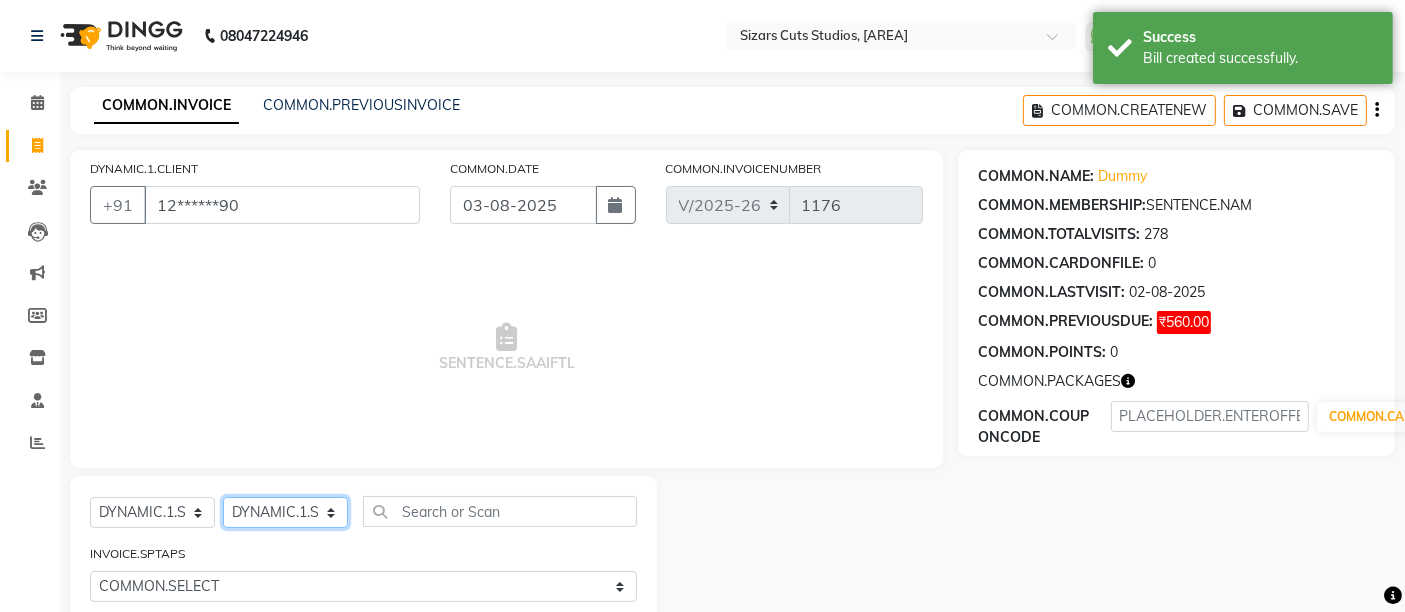 select on "37989" 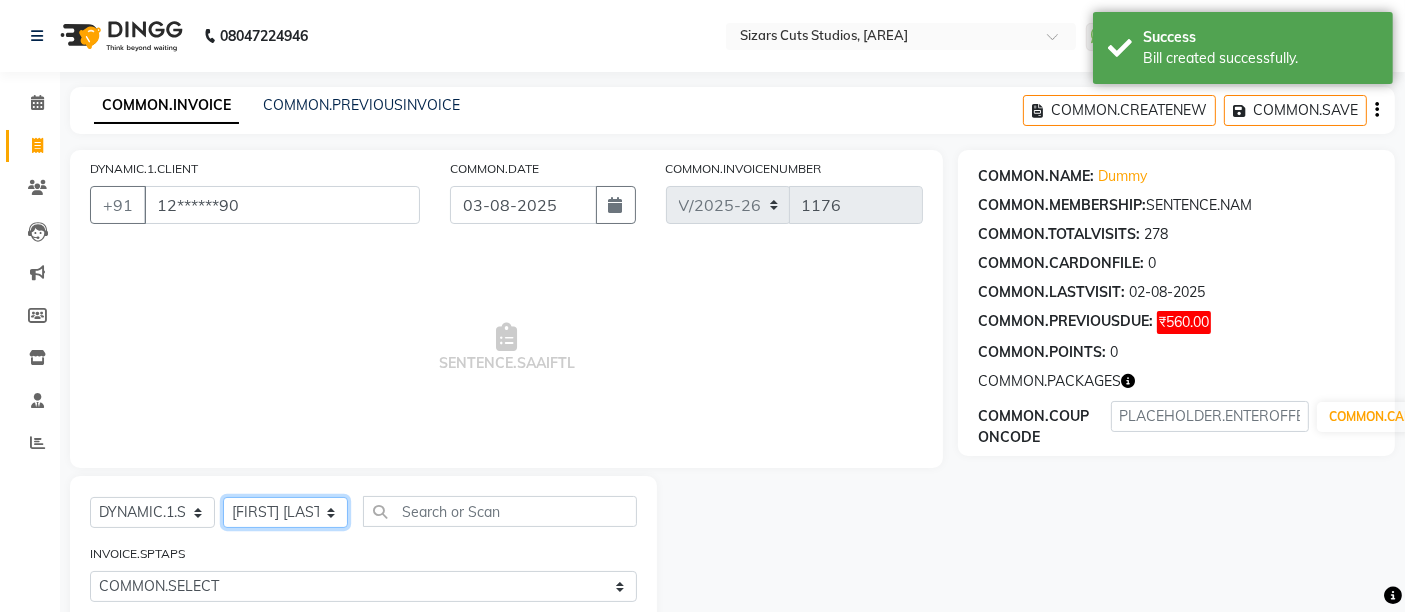 click on "DYNAMIC.1.SELECTSTYLIST Admin [FIRST] [LAST]  [FIRST] [LAST] [FIRST] [LAST]  [FIRST] [MIDDLE] [LAST]" 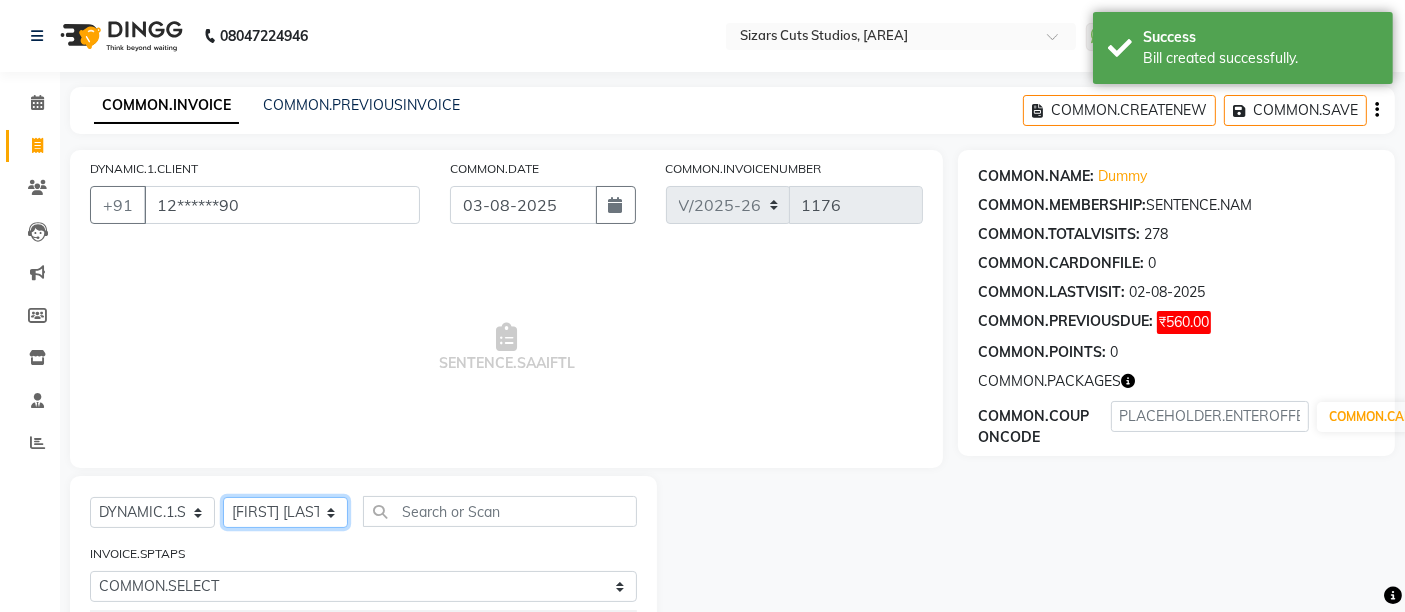 scroll, scrollTop: 222, scrollLeft: 0, axis: vertical 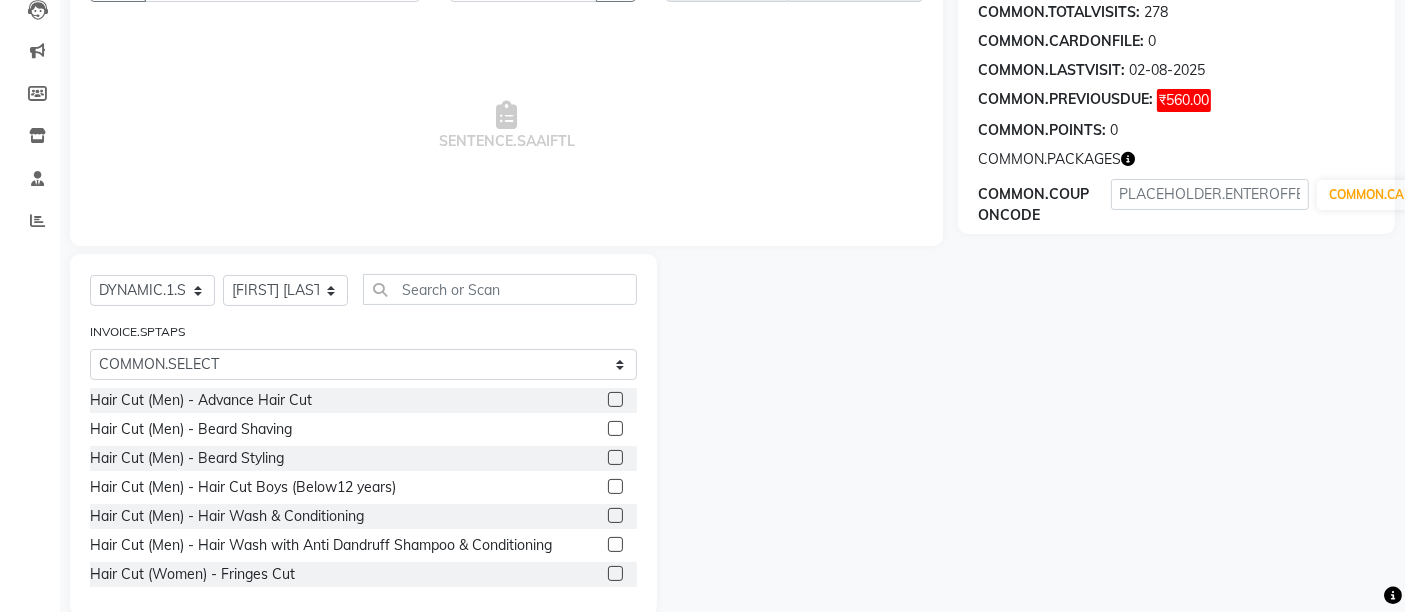 click 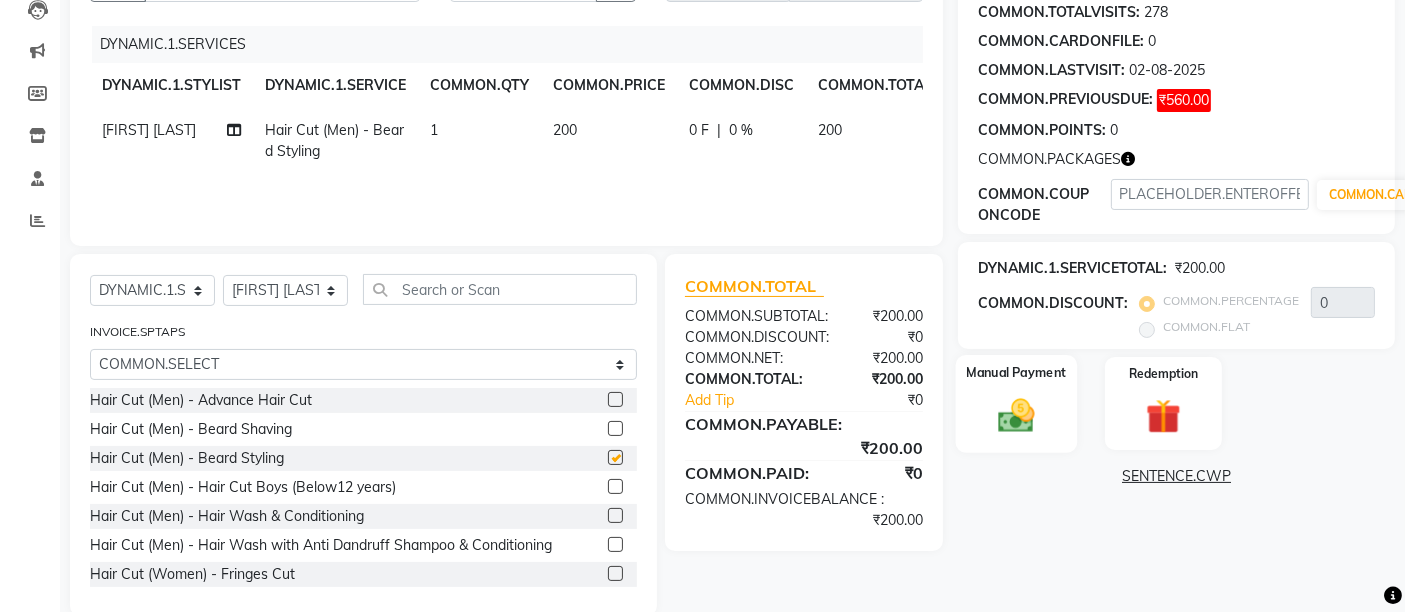 checkbox on "false" 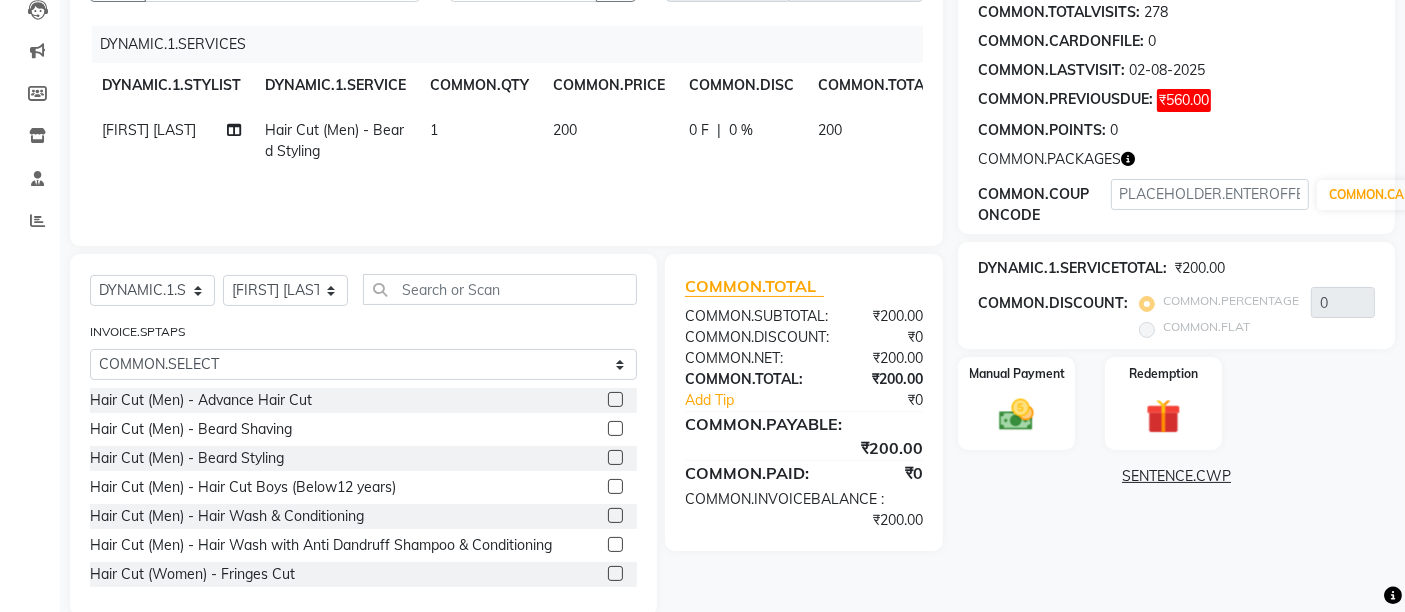 click 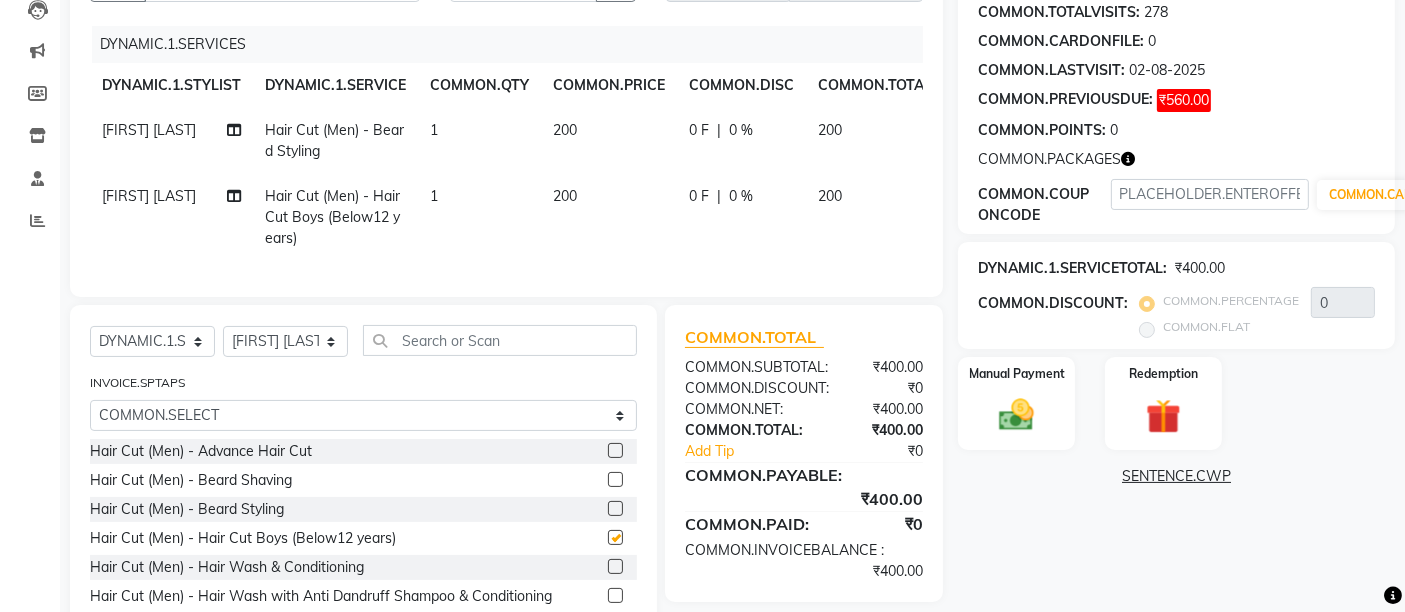 checkbox on "false" 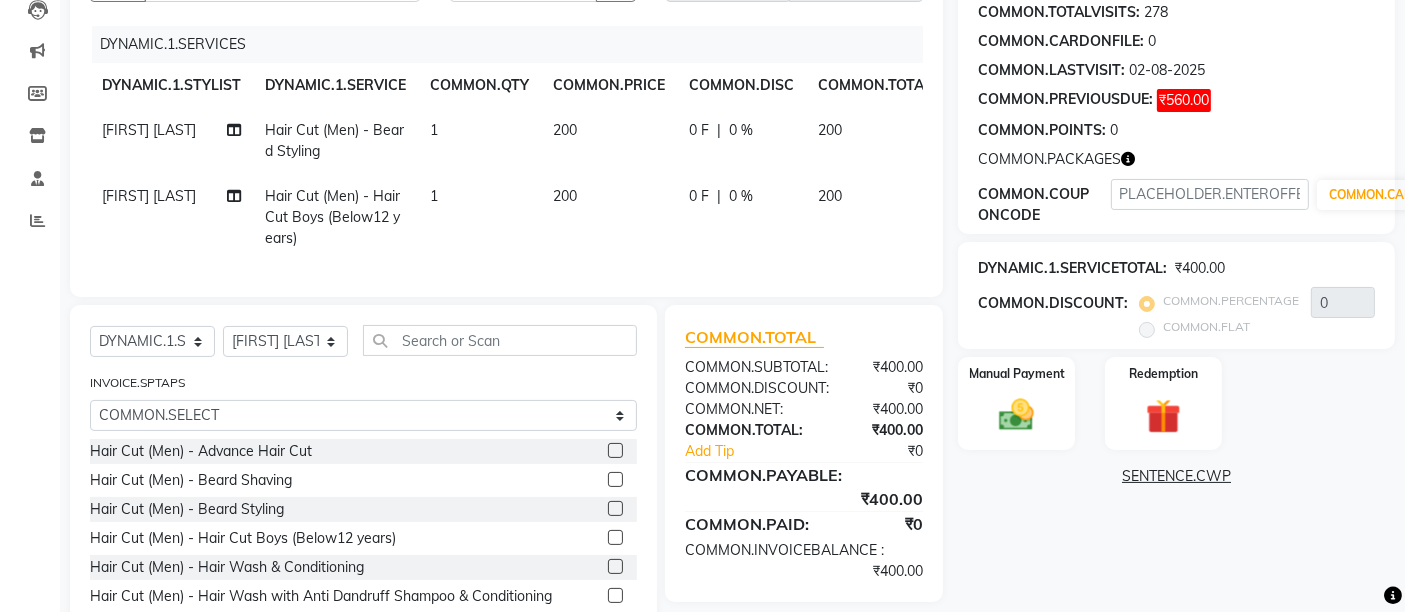 scroll, scrollTop: 0, scrollLeft: 156, axis: horizontal 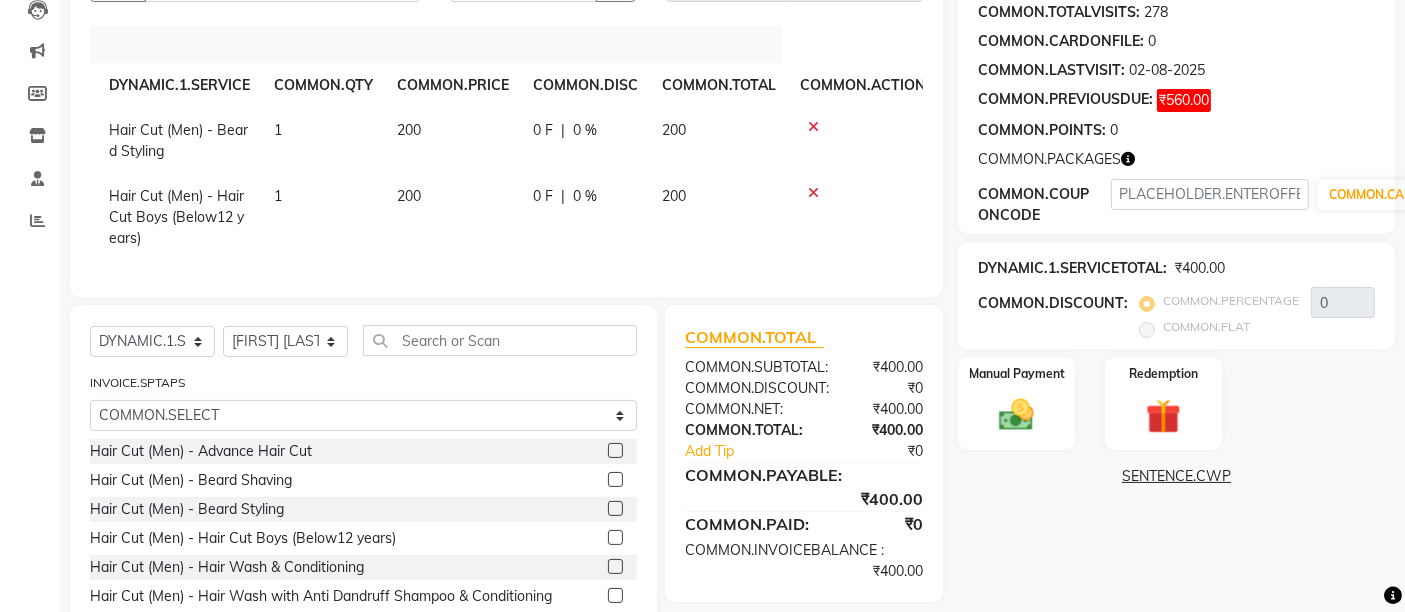 click 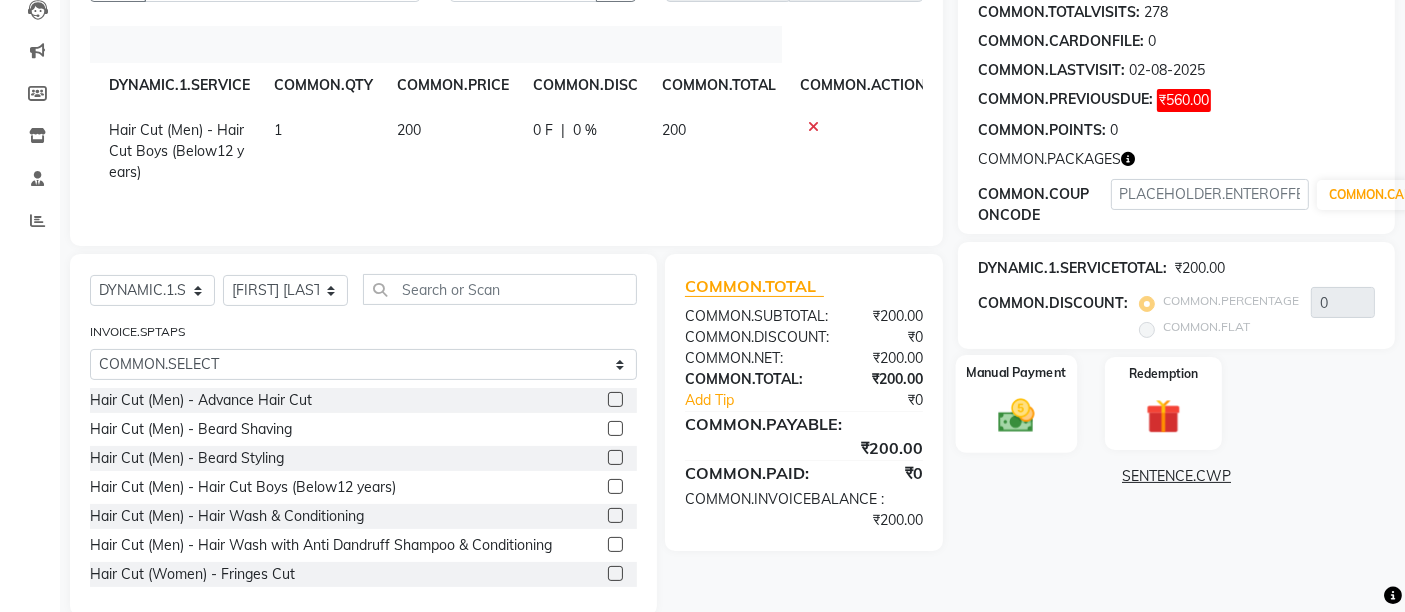 click on "Manual Payment" 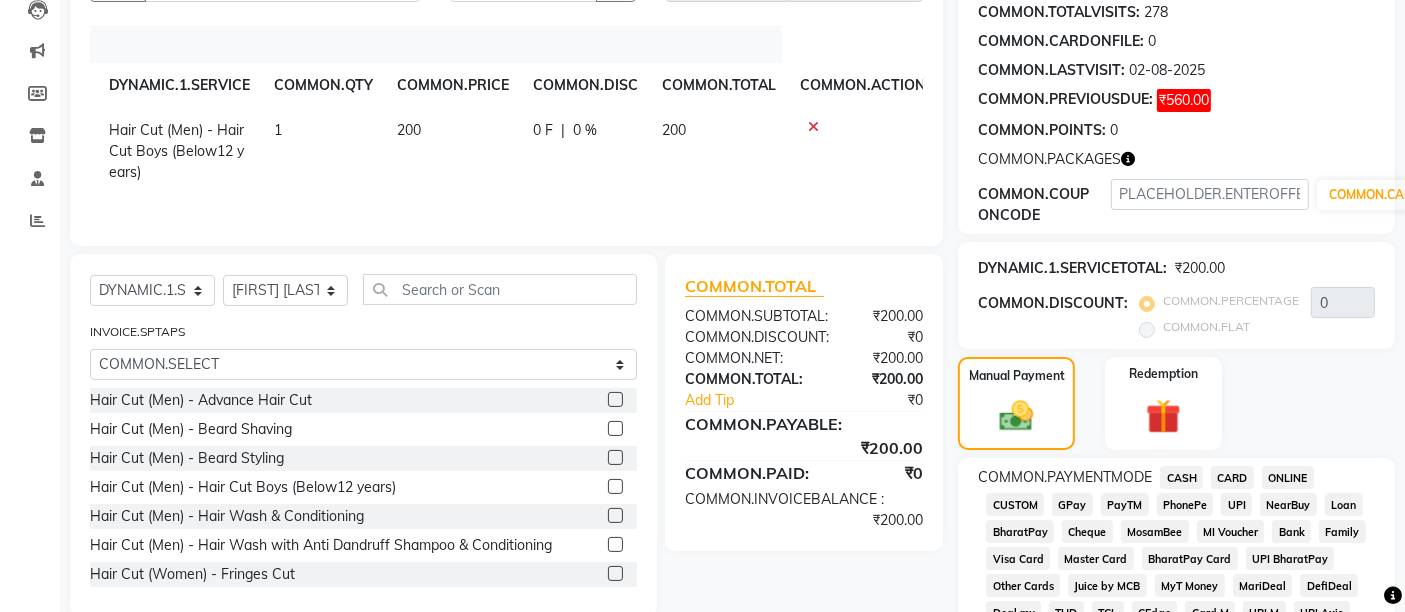 click on "UPI" 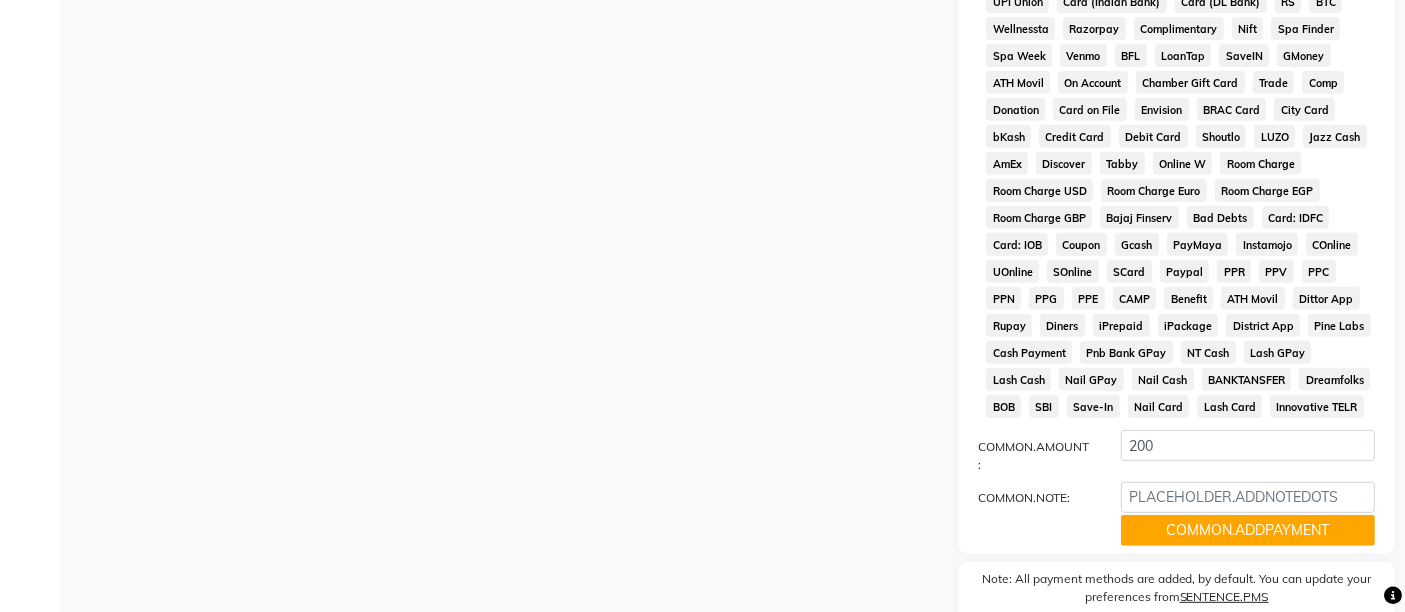 scroll, scrollTop: 953, scrollLeft: 0, axis: vertical 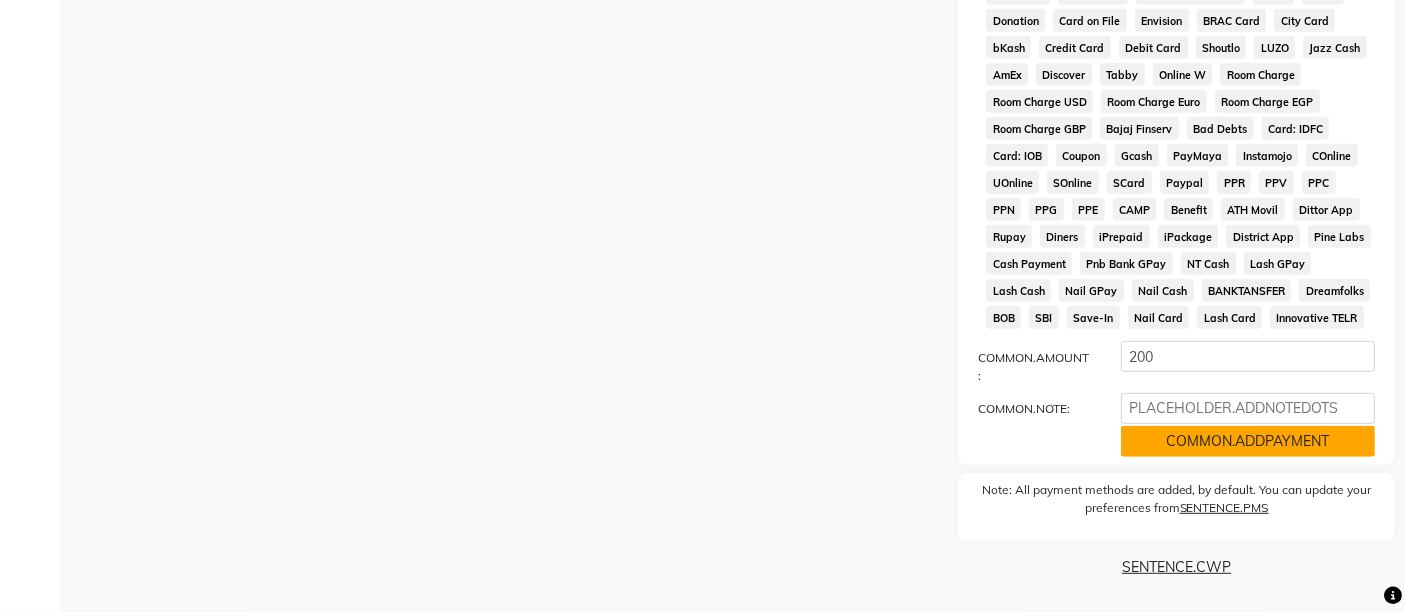 click on "COMMON.ADDPAYMENT" 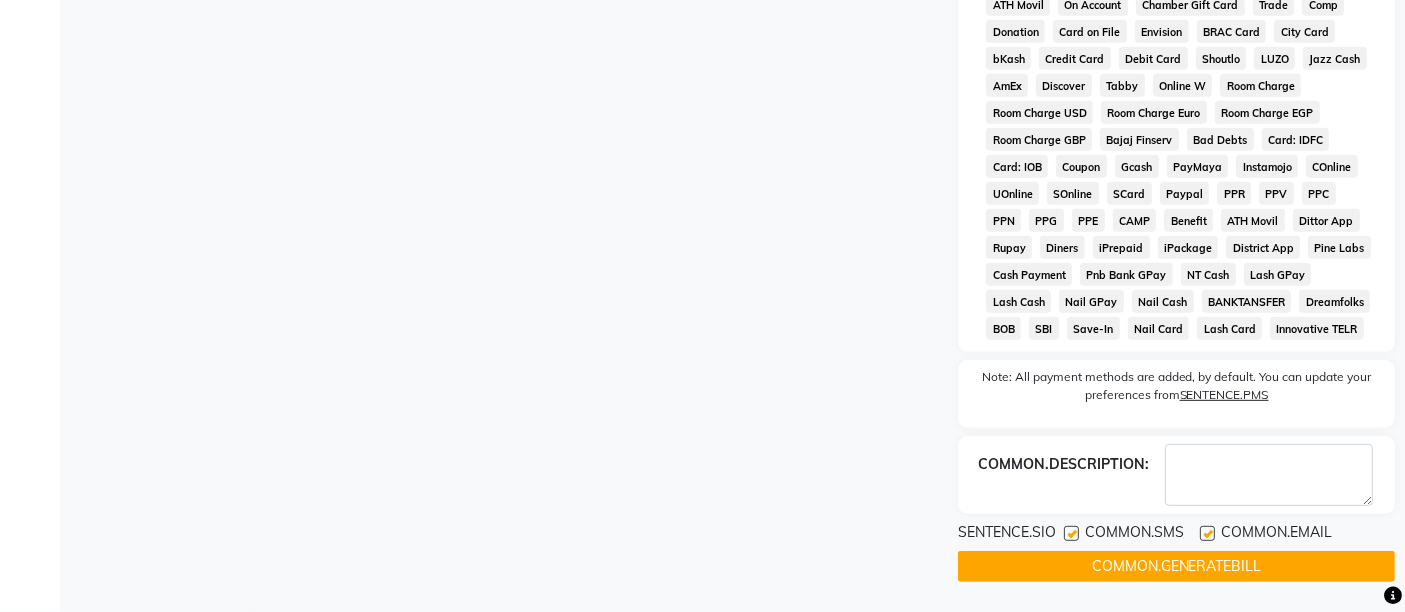 scroll, scrollTop: 942, scrollLeft: 0, axis: vertical 